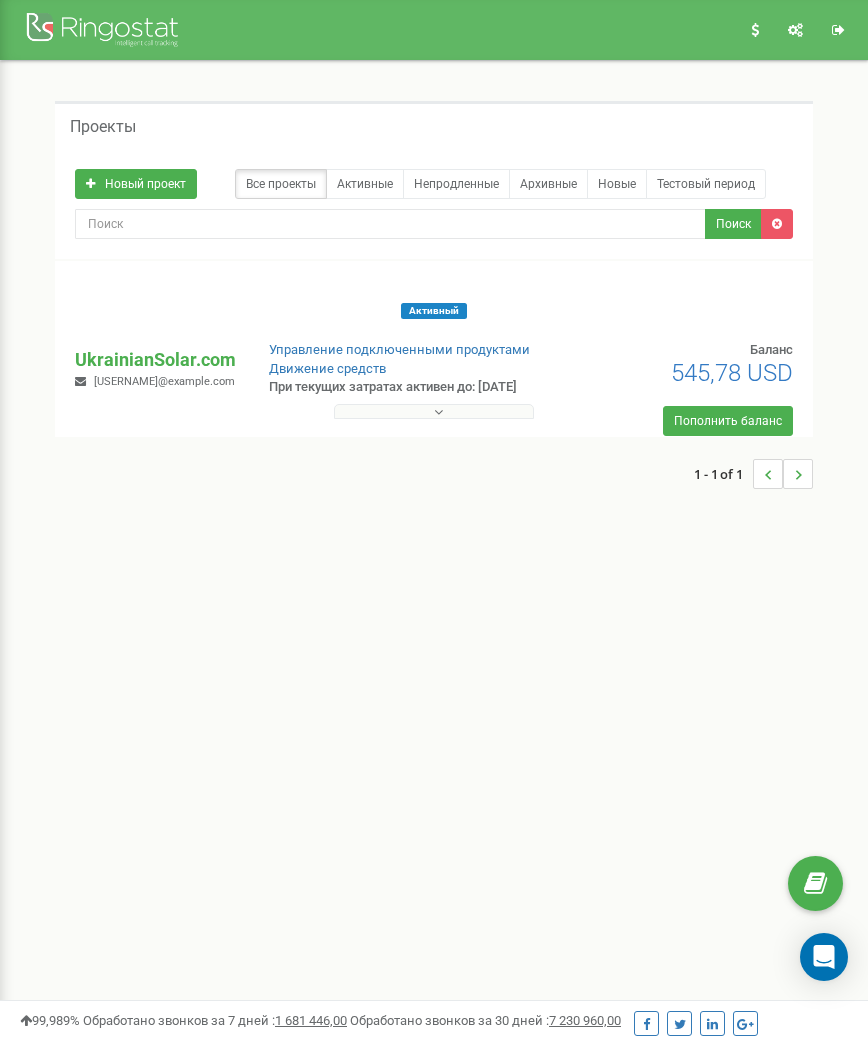 scroll, scrollTop: 0, scrollLeft: 0, axis: both 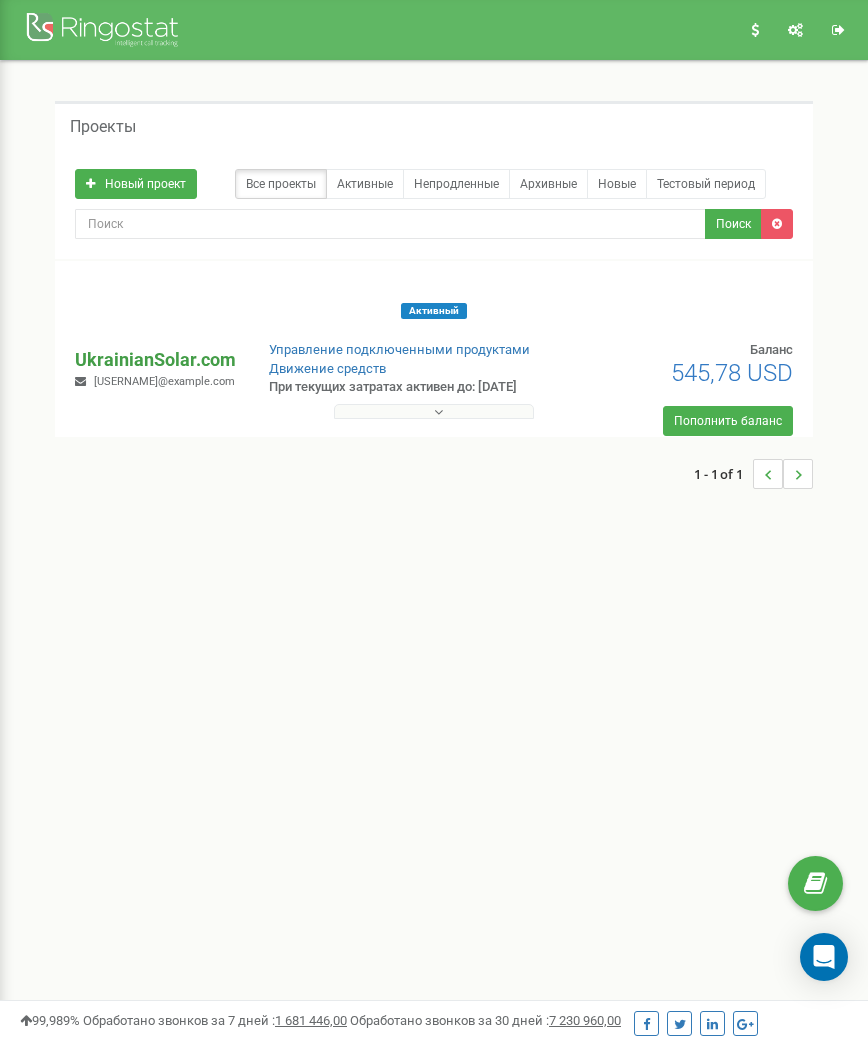 click on "UkrainianSolar.com" at bounding box center [155, 360] 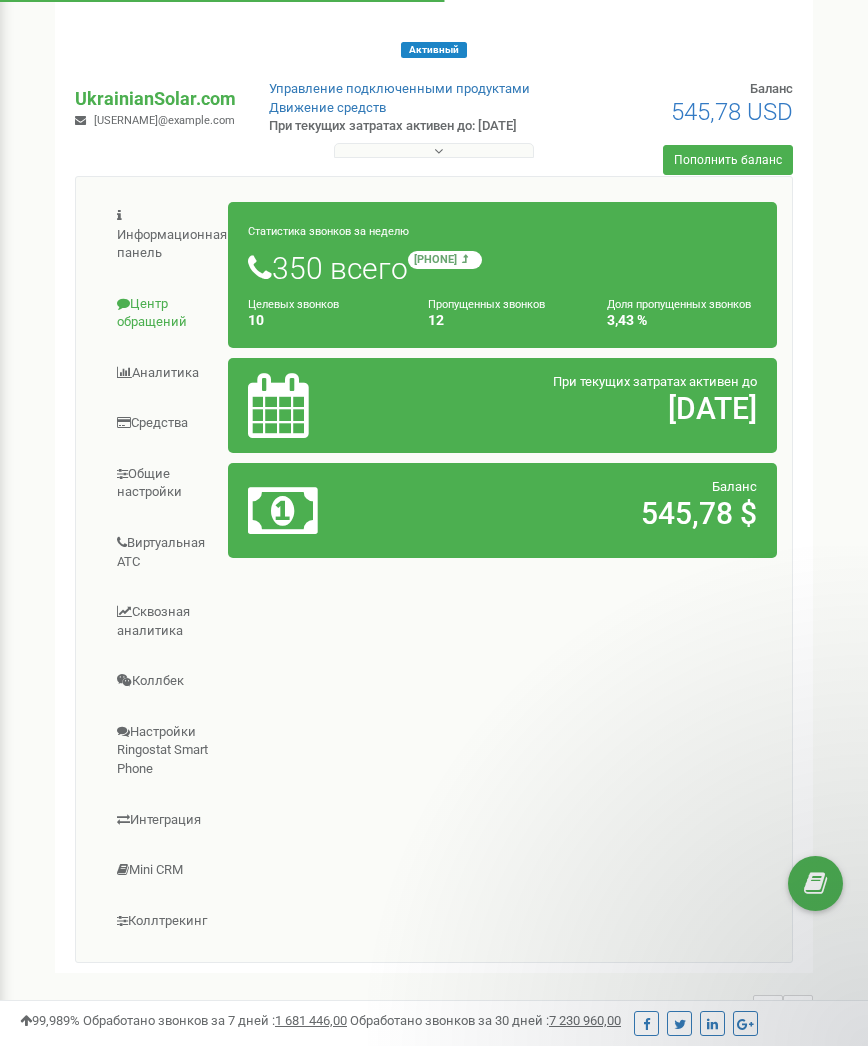 scroll, scrollTop: 263, scrollLeft: 0, axis: vertical 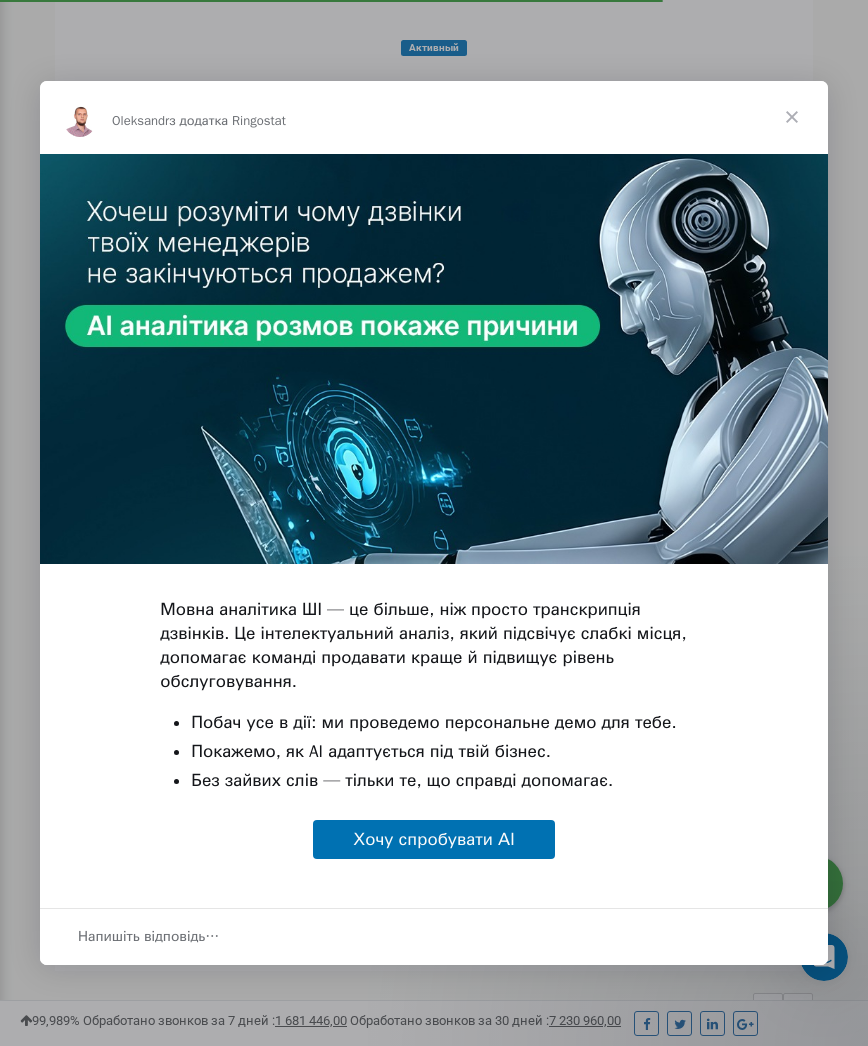 click at bounding box center (792, 117) 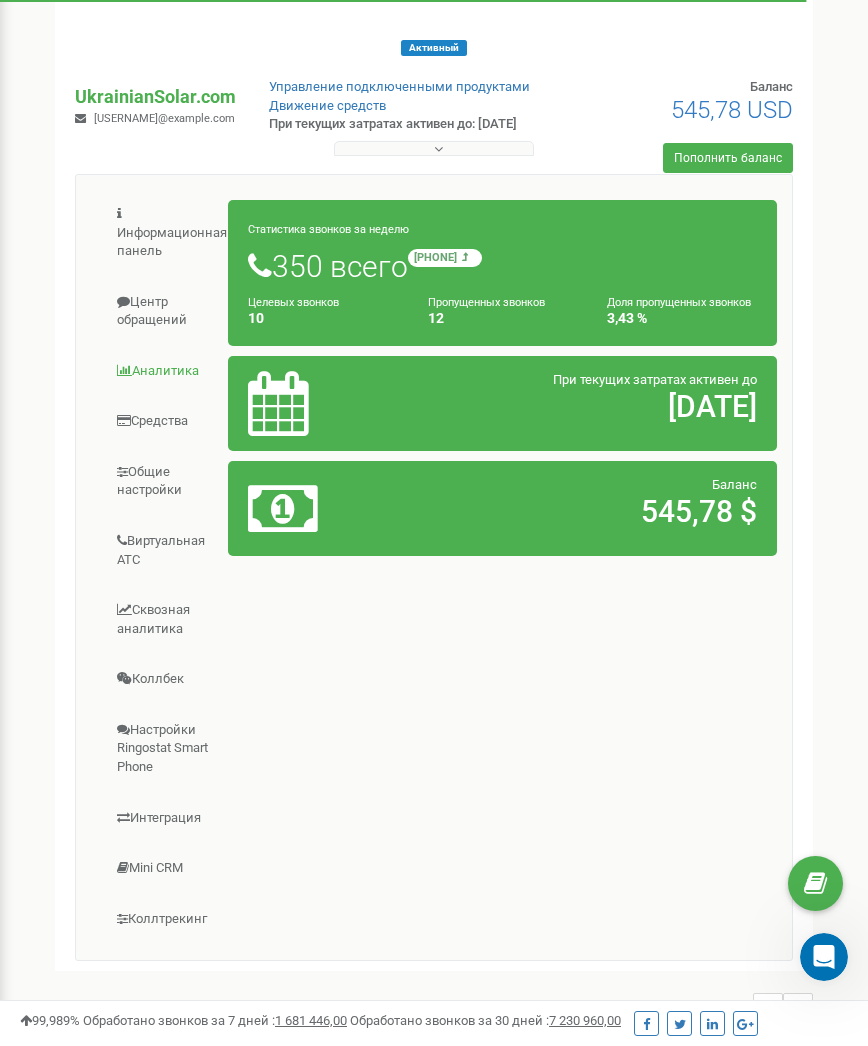 click on "Аналитика" at bounding box center [160, 371] 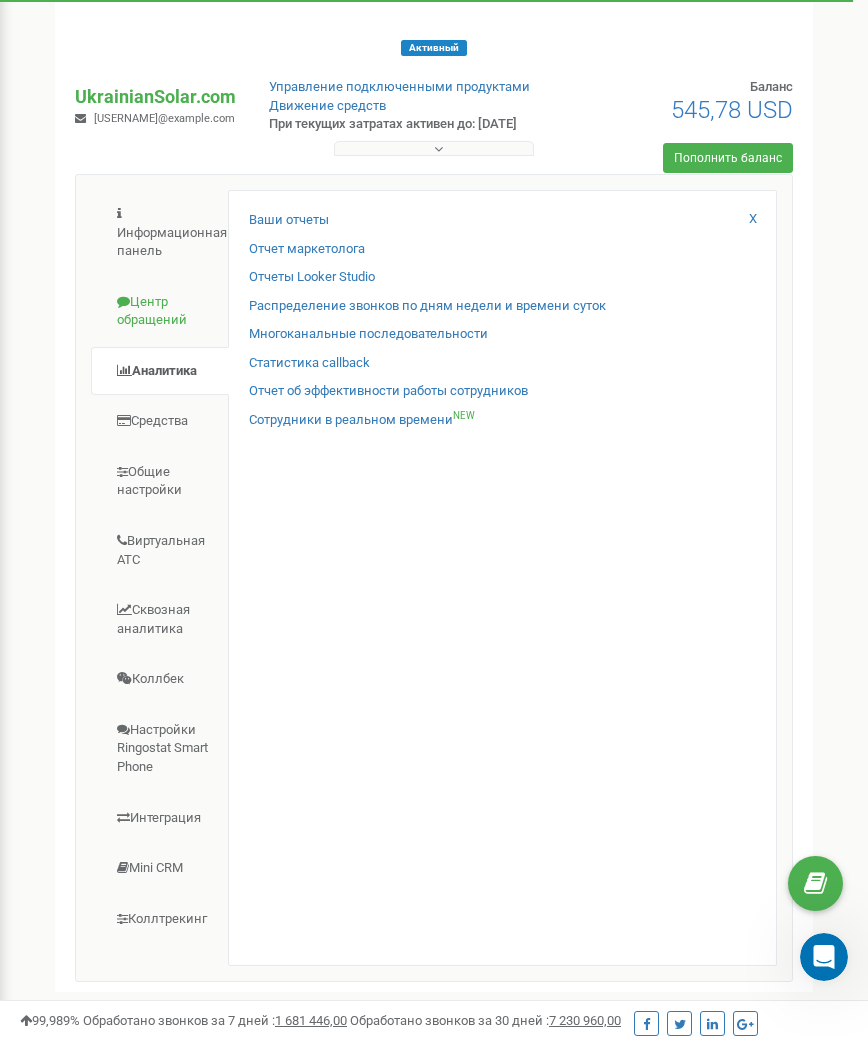 click on "Центр обращений" at bounding box center (160, 311) 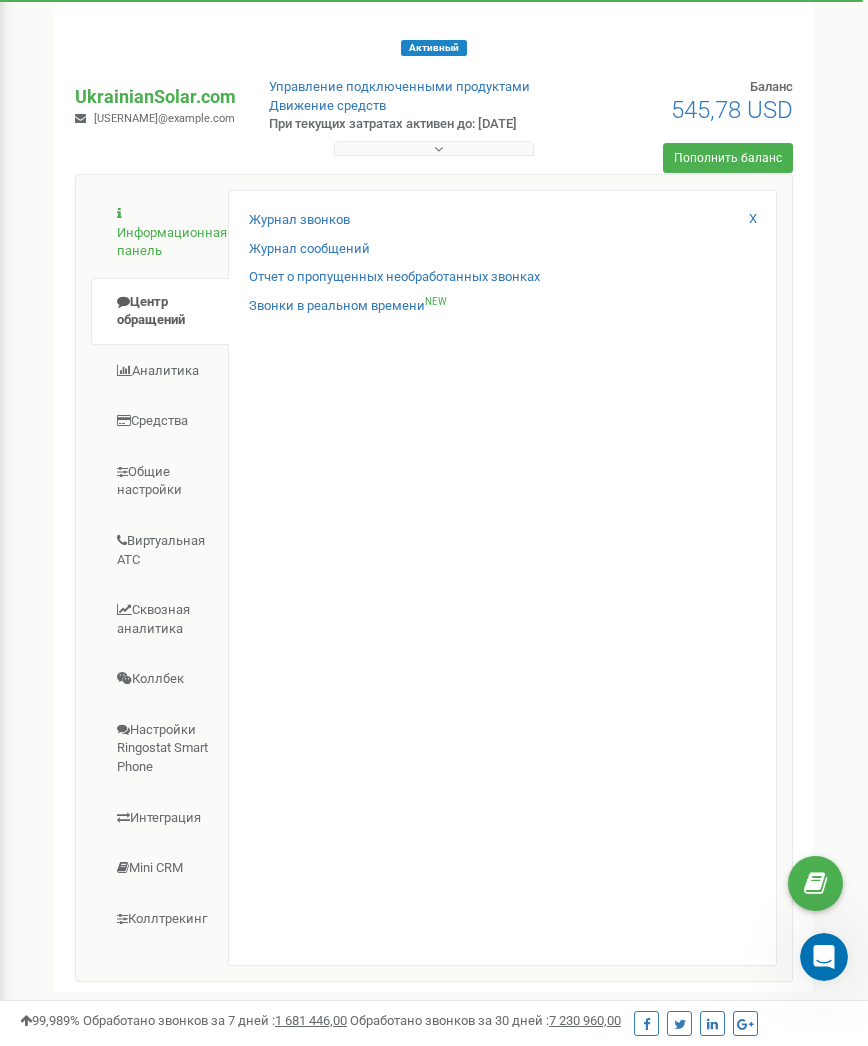 click on "Информационная панель" at bounding box center (160, 233) 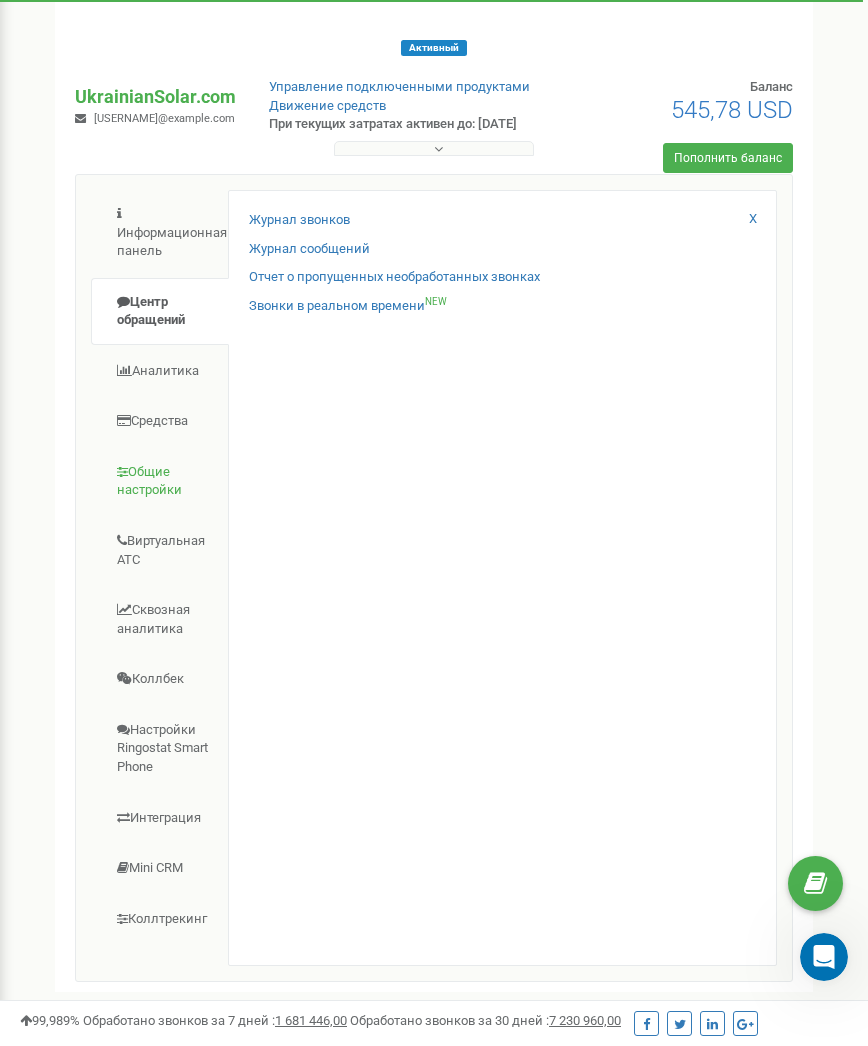 click on "Общие настройки" at bounding box center (160, 481) 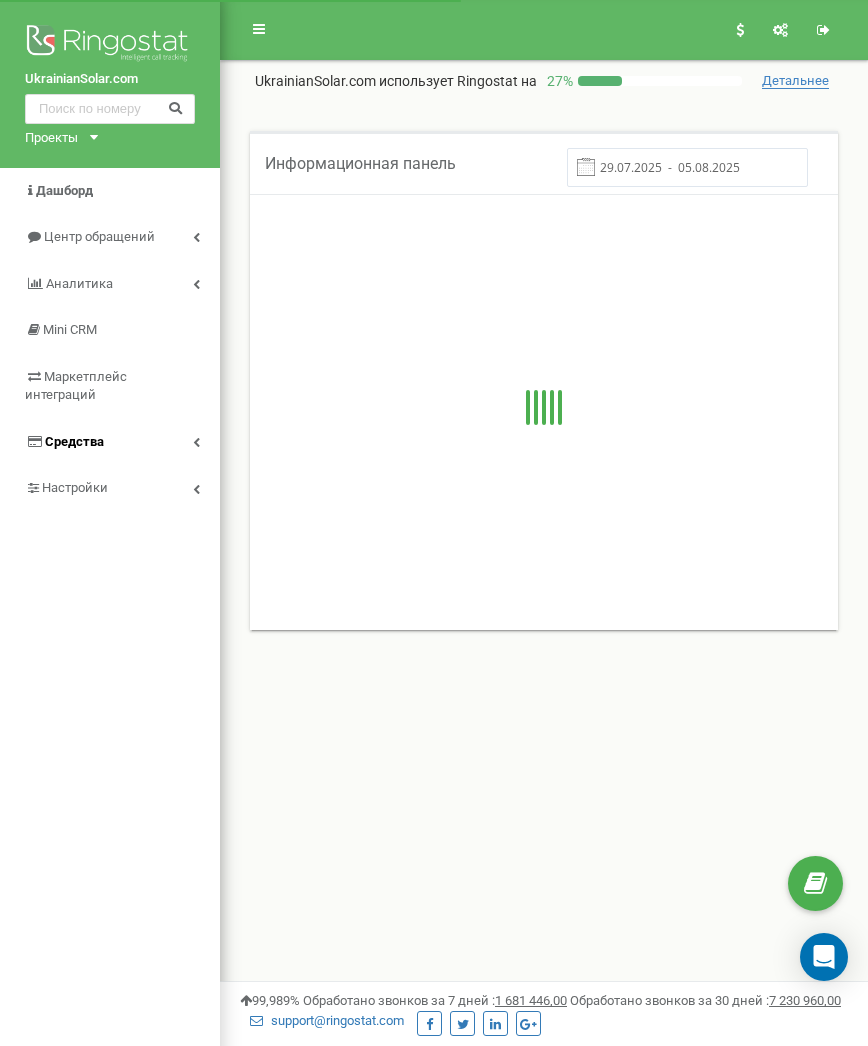 scroll, scrollTop: 0, scrollLeft: 0, axis: both 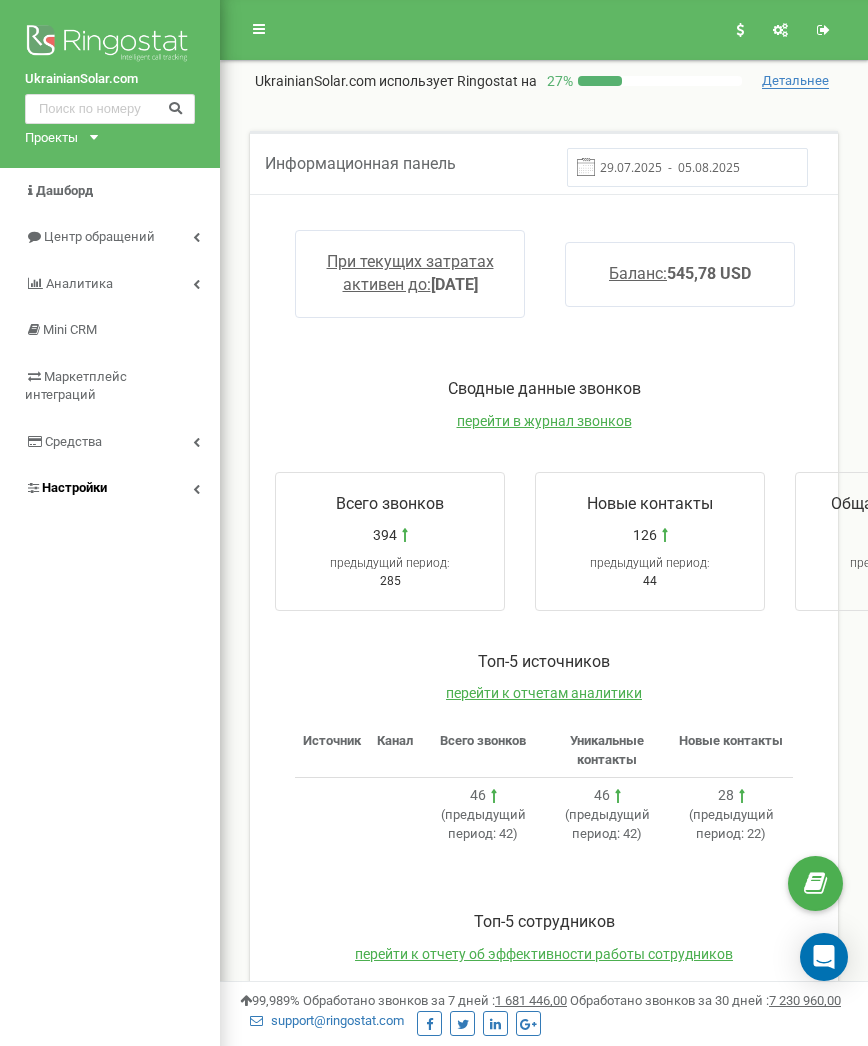 click on "Настройки" at bounding box center (110, 488) 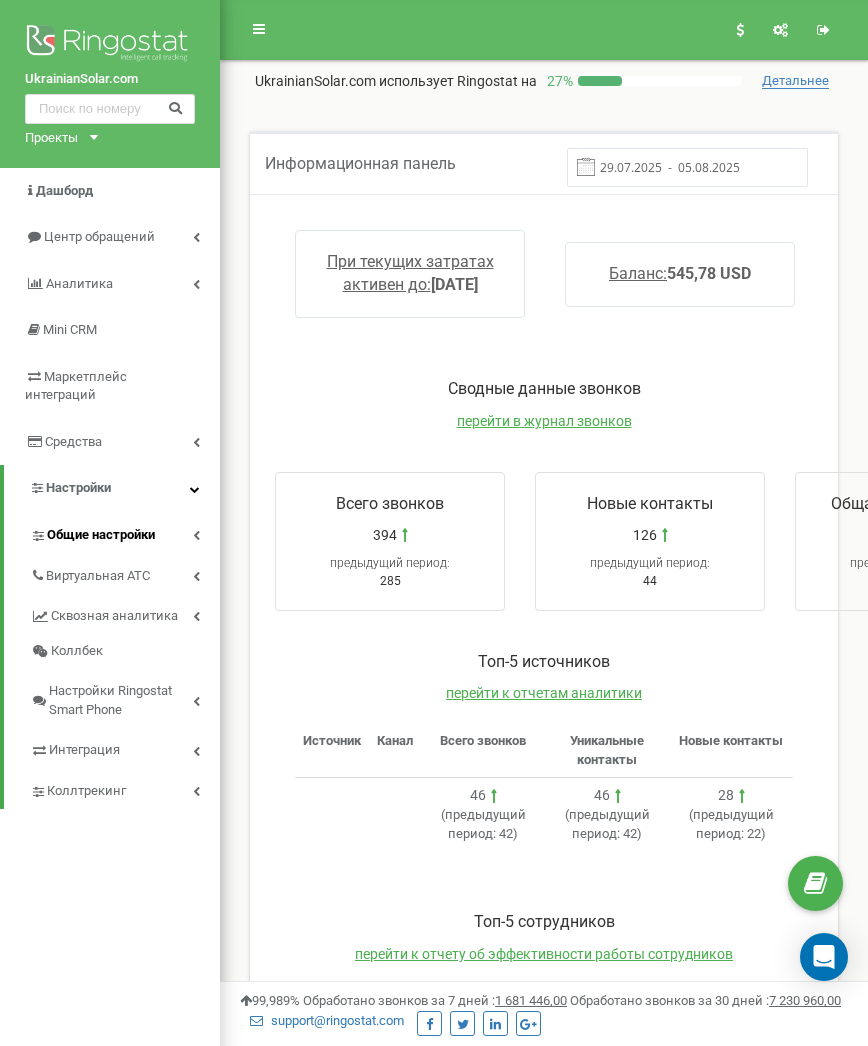 click on "Общие настройки" at bounding box center [101, 535] 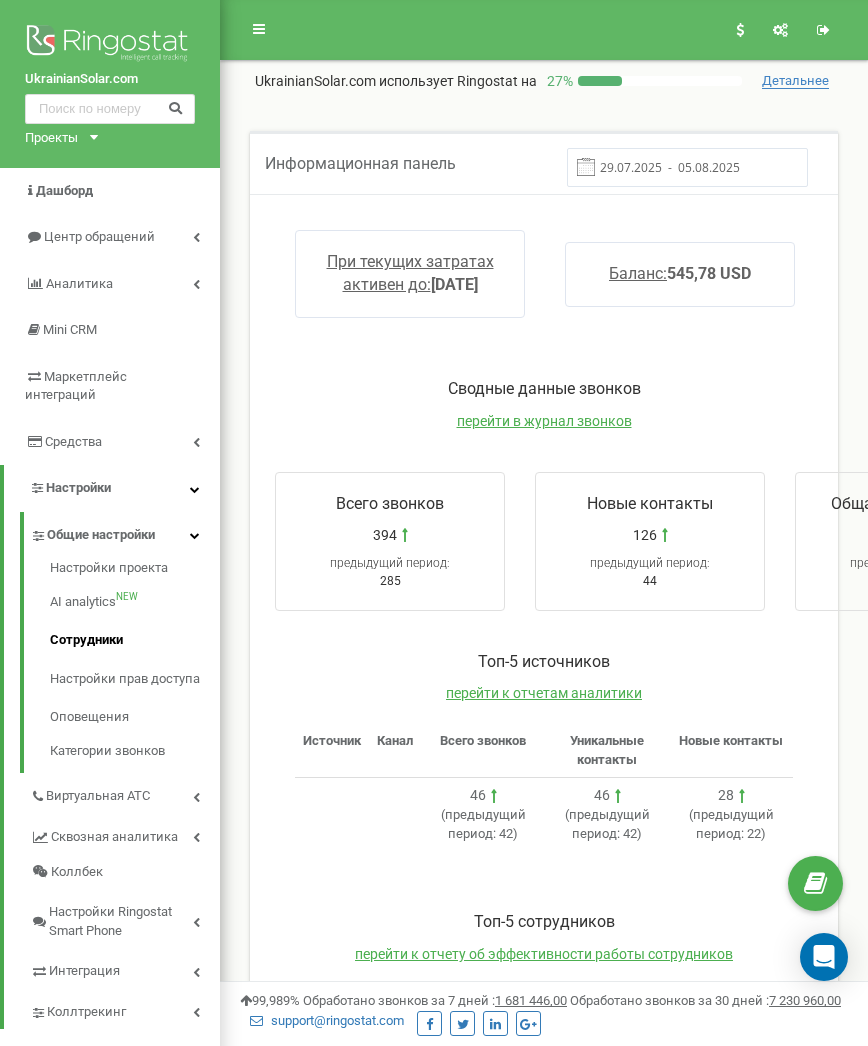 click on "Сотрудники" at bounding box center [135, 640] 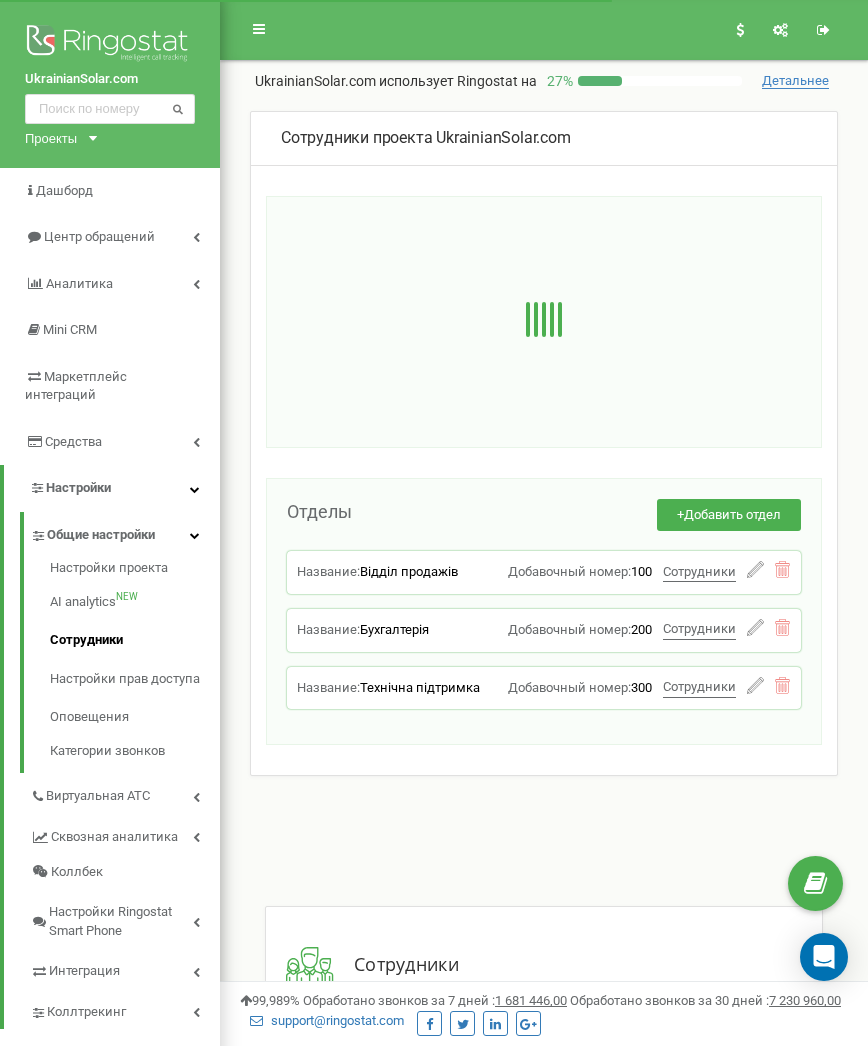 scroll, scrollTop: 0, scrollLeft: 0, axis: both 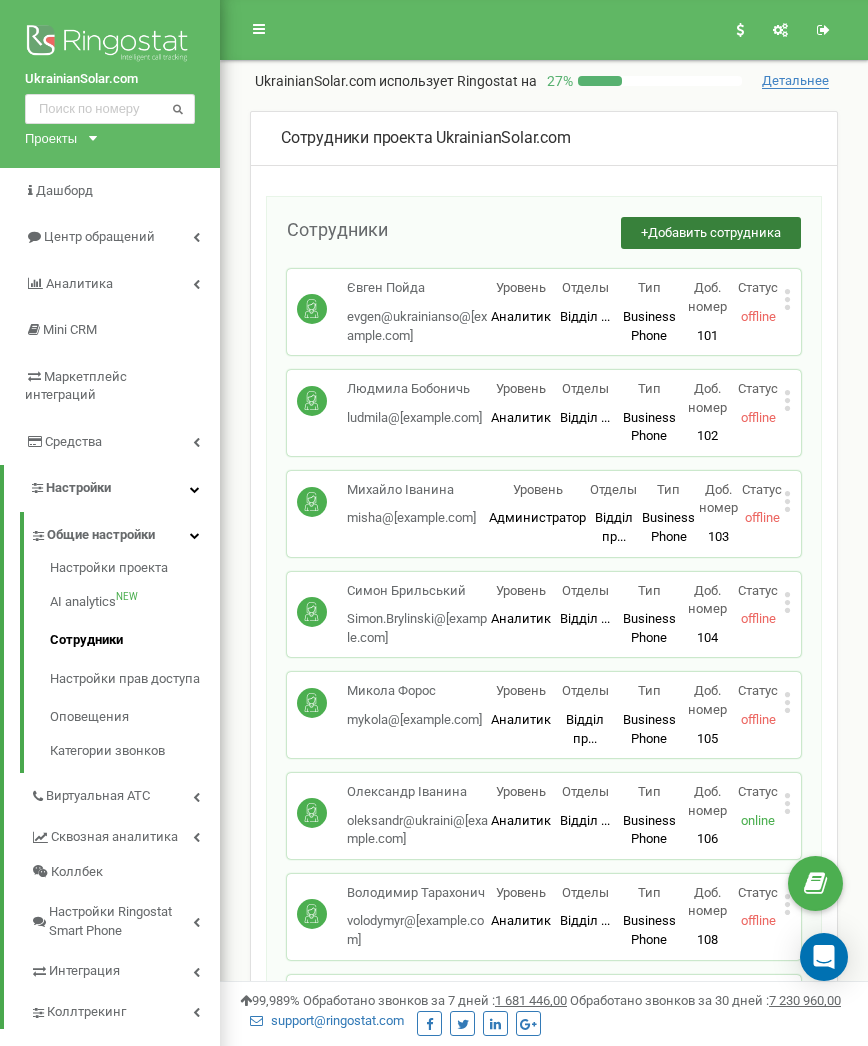 click on "+  Добавить сотрудника" at bounding box center [711, 233] 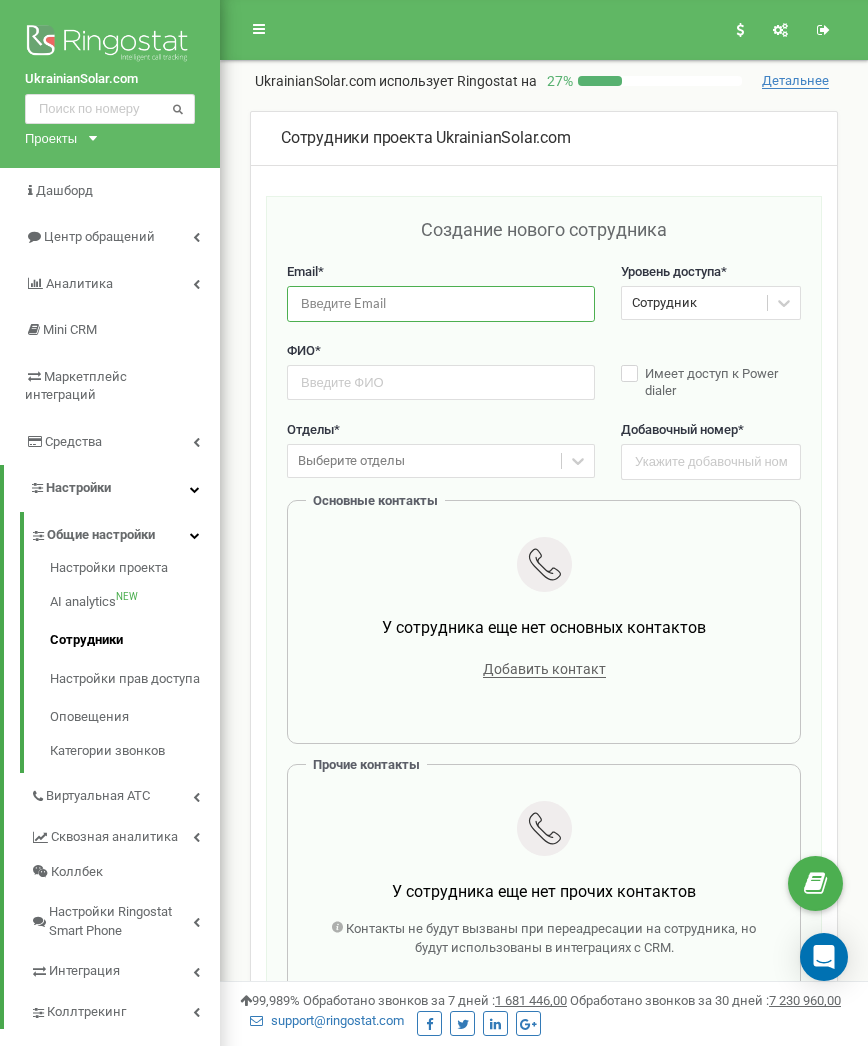click at bounding box center [441, 303] 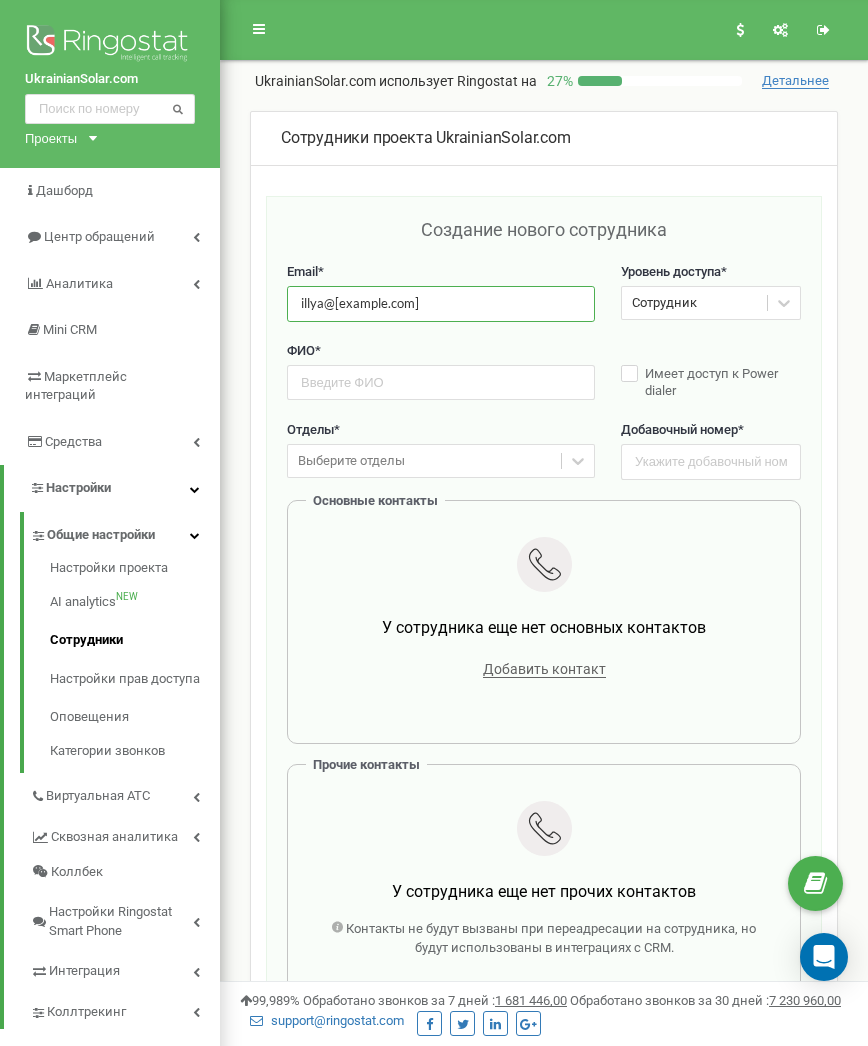 type on "illya@[example.com]" 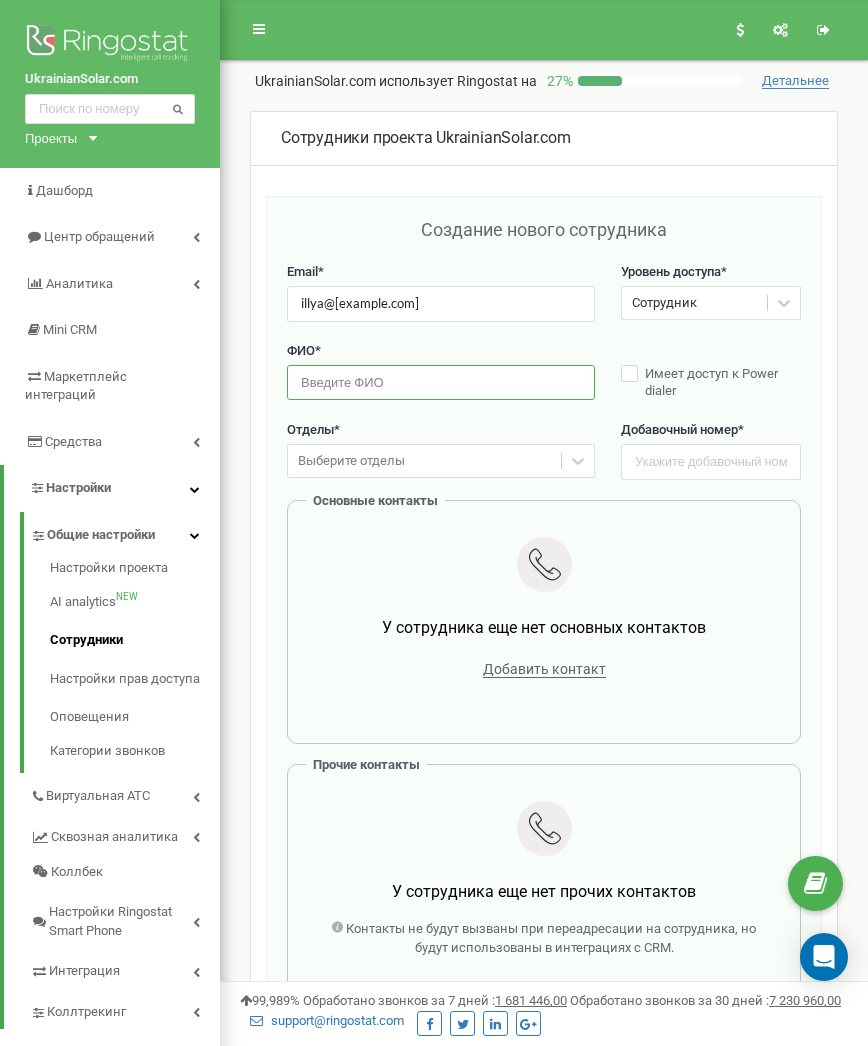 click at bounding box center (441, 382) 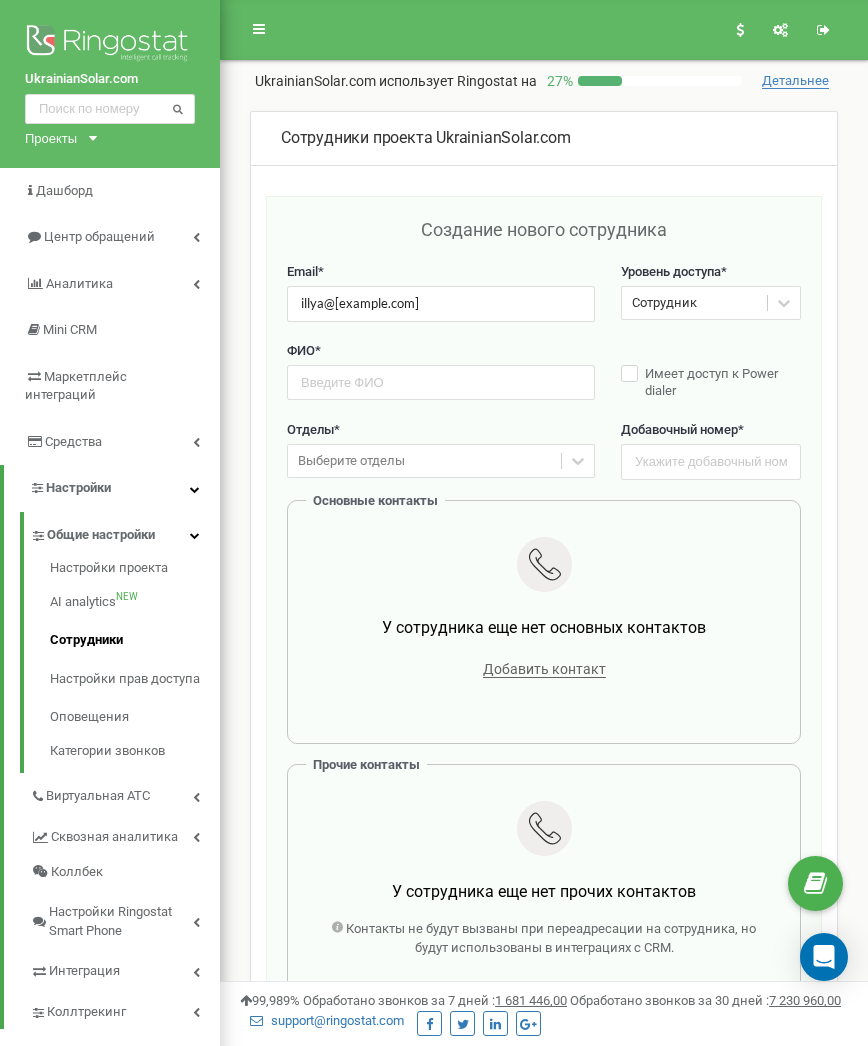 click on "ФИО *   Имеет доступ к Power dialer" at bounding box center (544, 381) 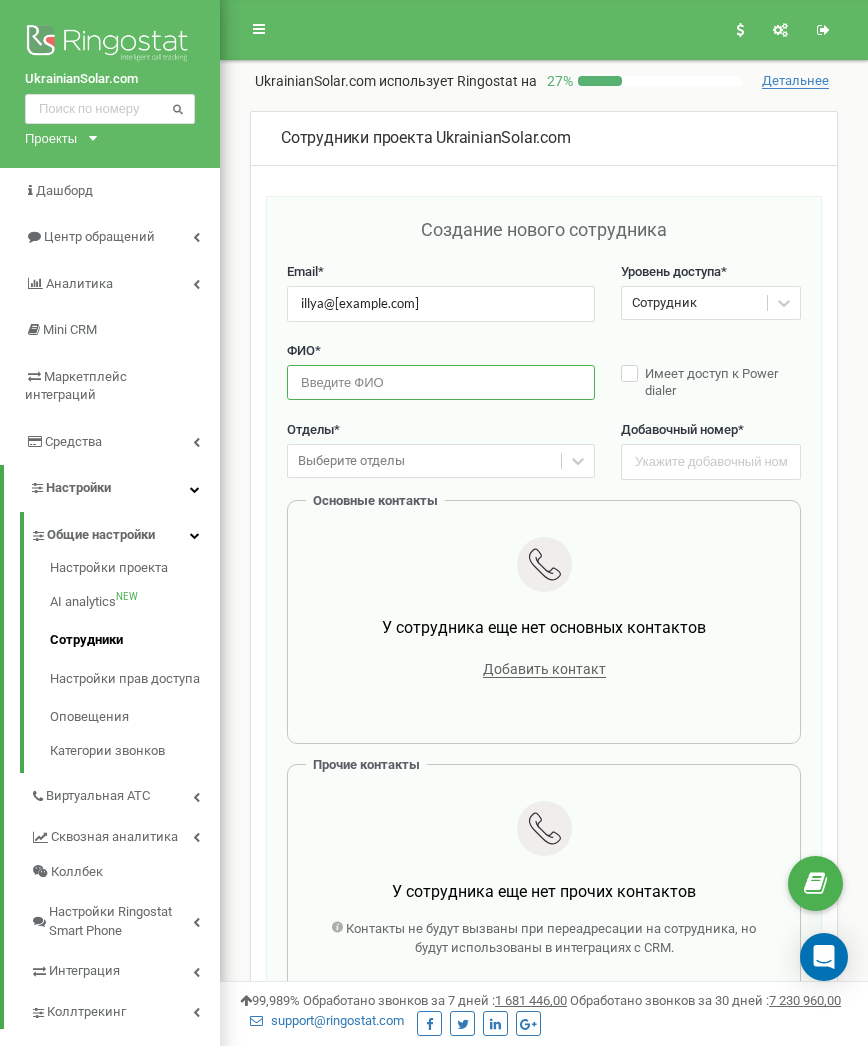 click at bounding box center (441, 382) 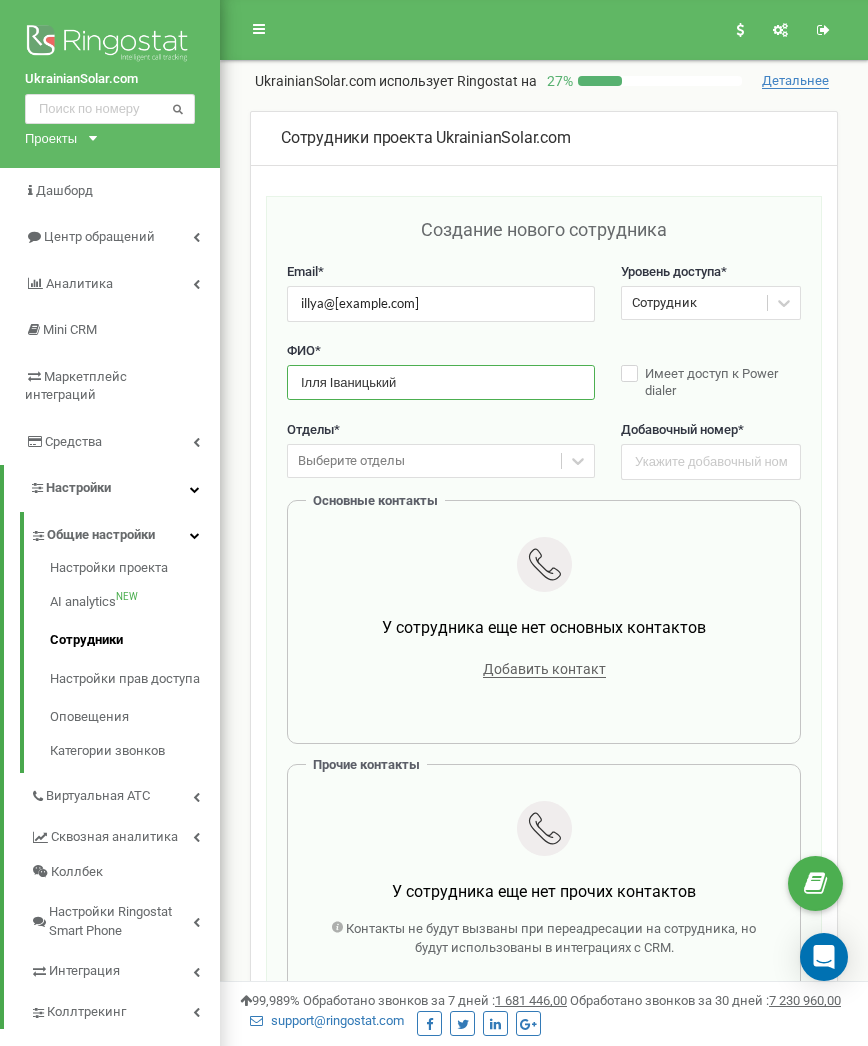 type on "Ілля Іваницький" 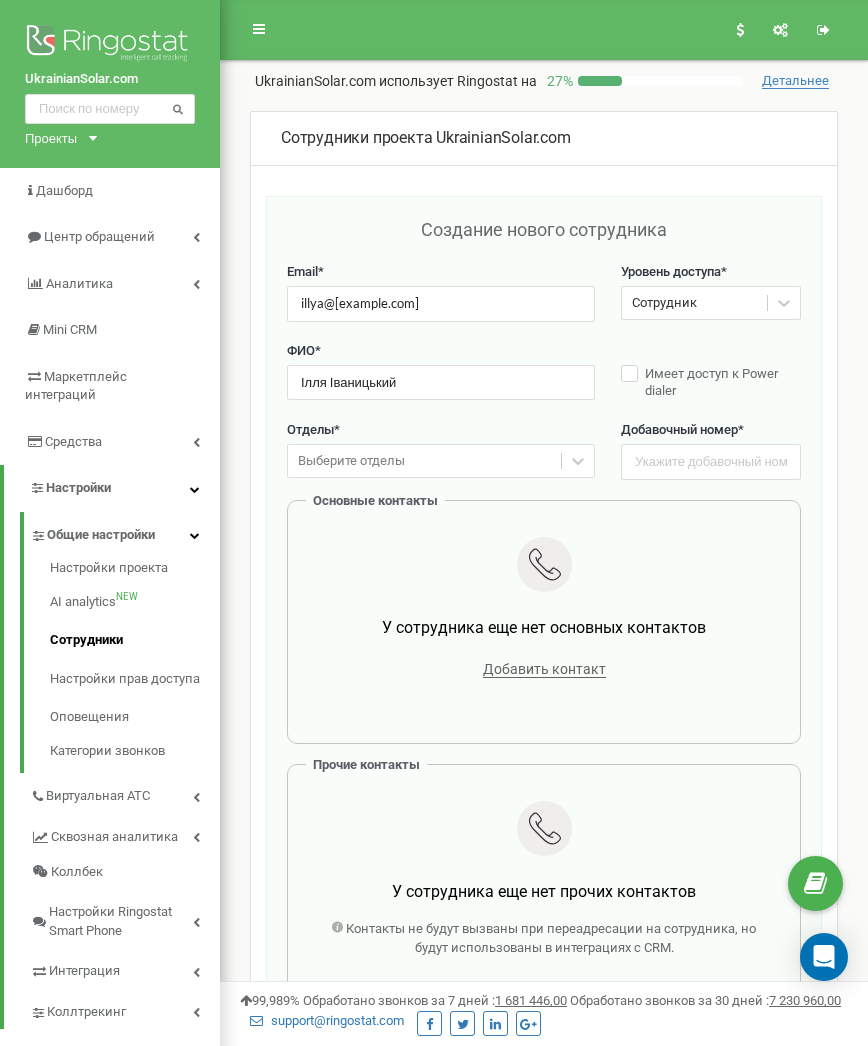 drag, startPoint x: 473, startPoint y: 445, endPoint x: 471, endPoint y: 461, distance: 16.124516 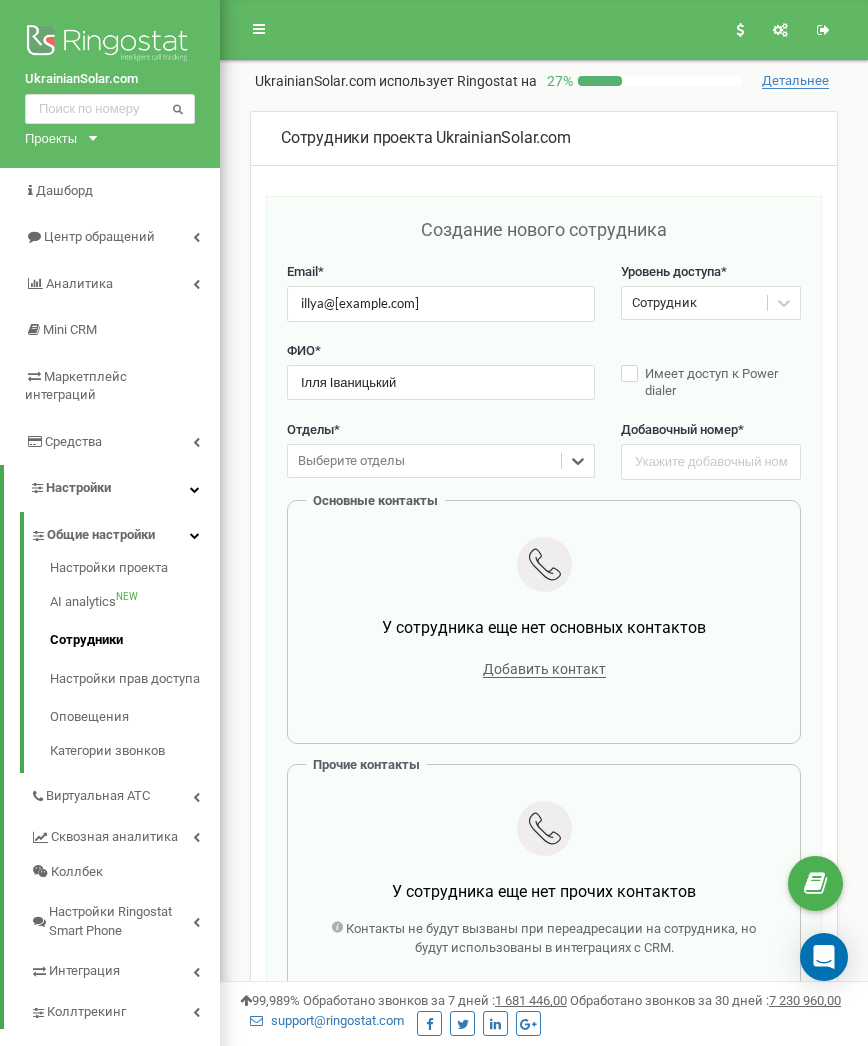 click on "Выберите отделы" at bounding box center [424, 461] 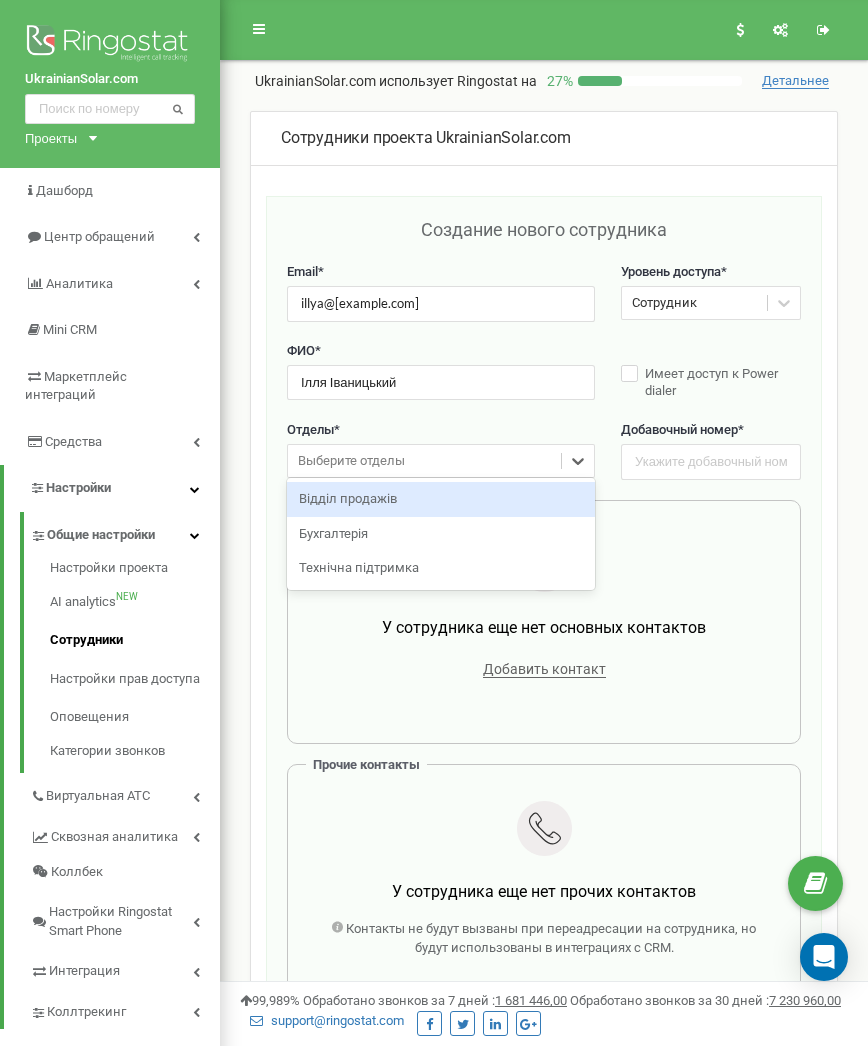 click on "Выберите отделы" at bounding box center [424, 461] 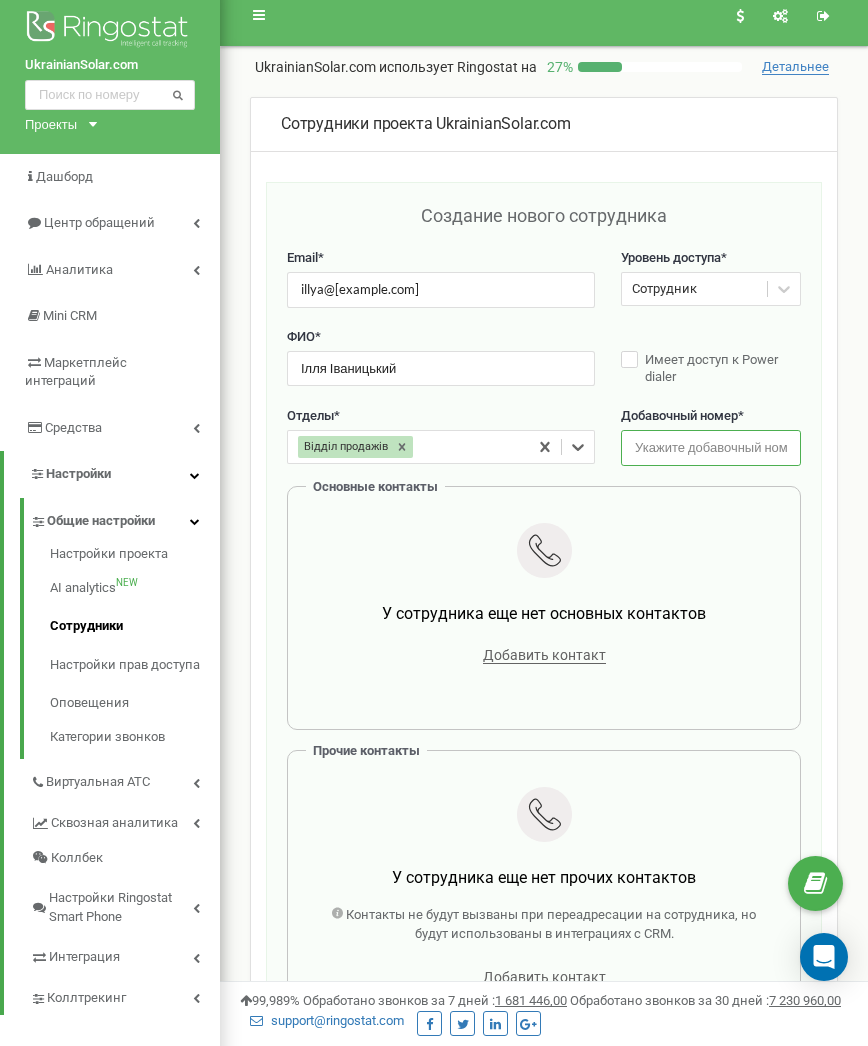 click at bounding box center [711, 447] 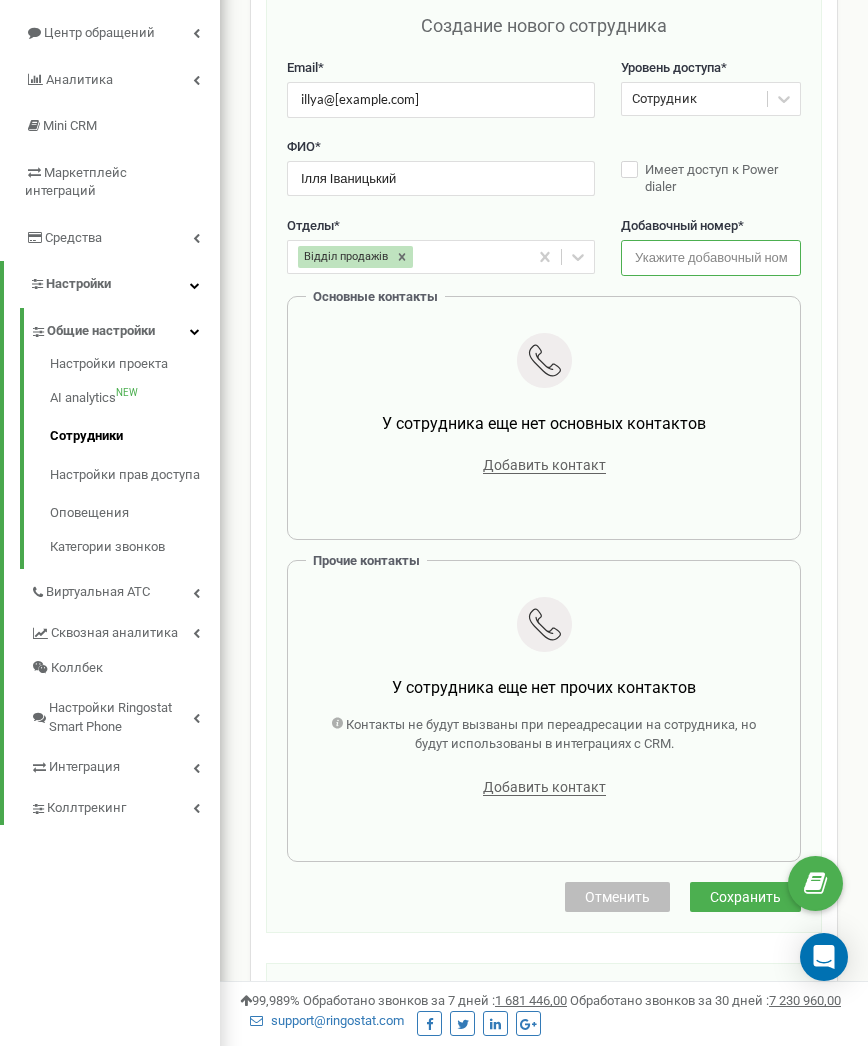 scroll, scrollTop: 206, scrollLeft: 0, axis: vertical 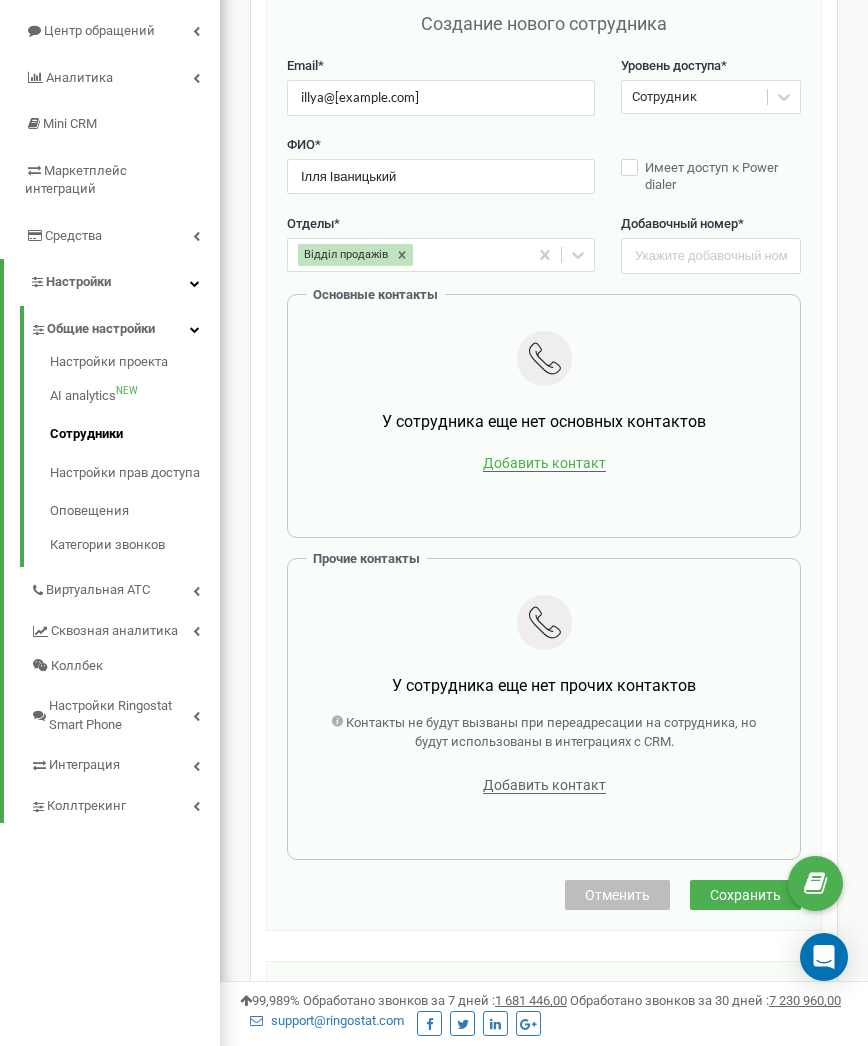 click on "Добавить контакт" at bounding box center (544, 463) 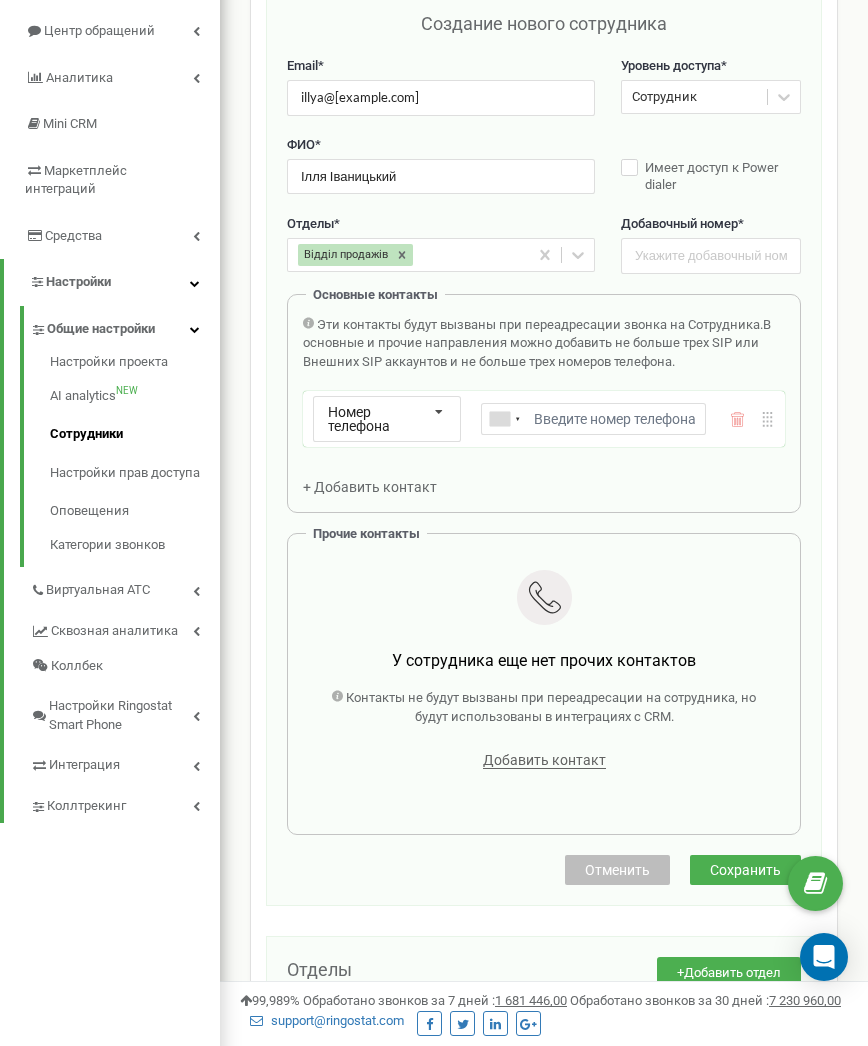 scroll, scrollTop: 206, scrollLeft: 0, axis: vertical 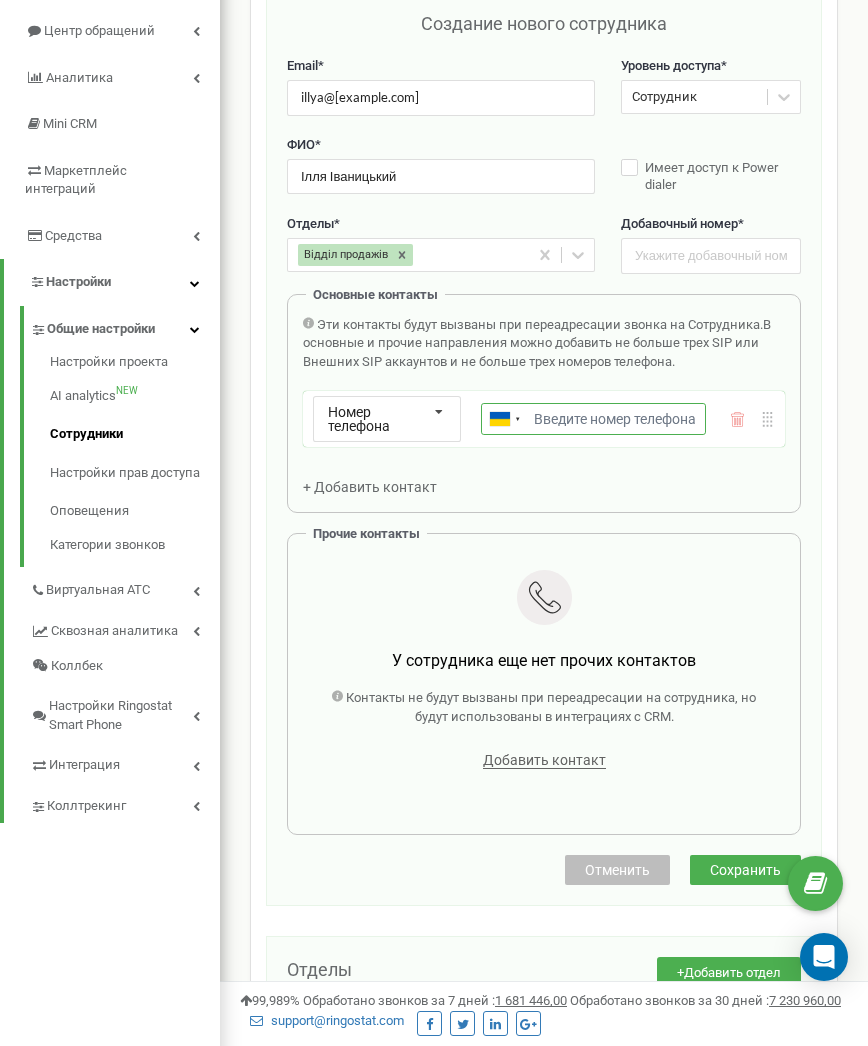 click on "Email *" at bounding box center (593, 419) 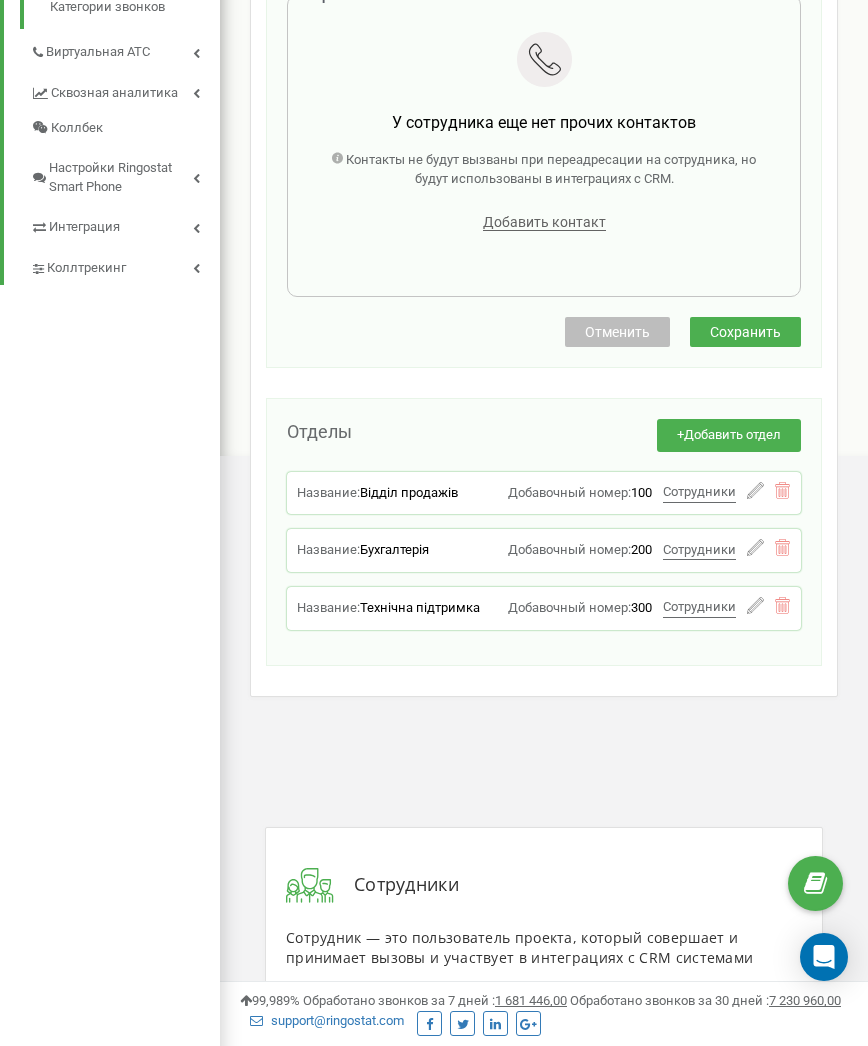 scroll, scrollTop: 747, scrollLeft: 0, axis: vertical 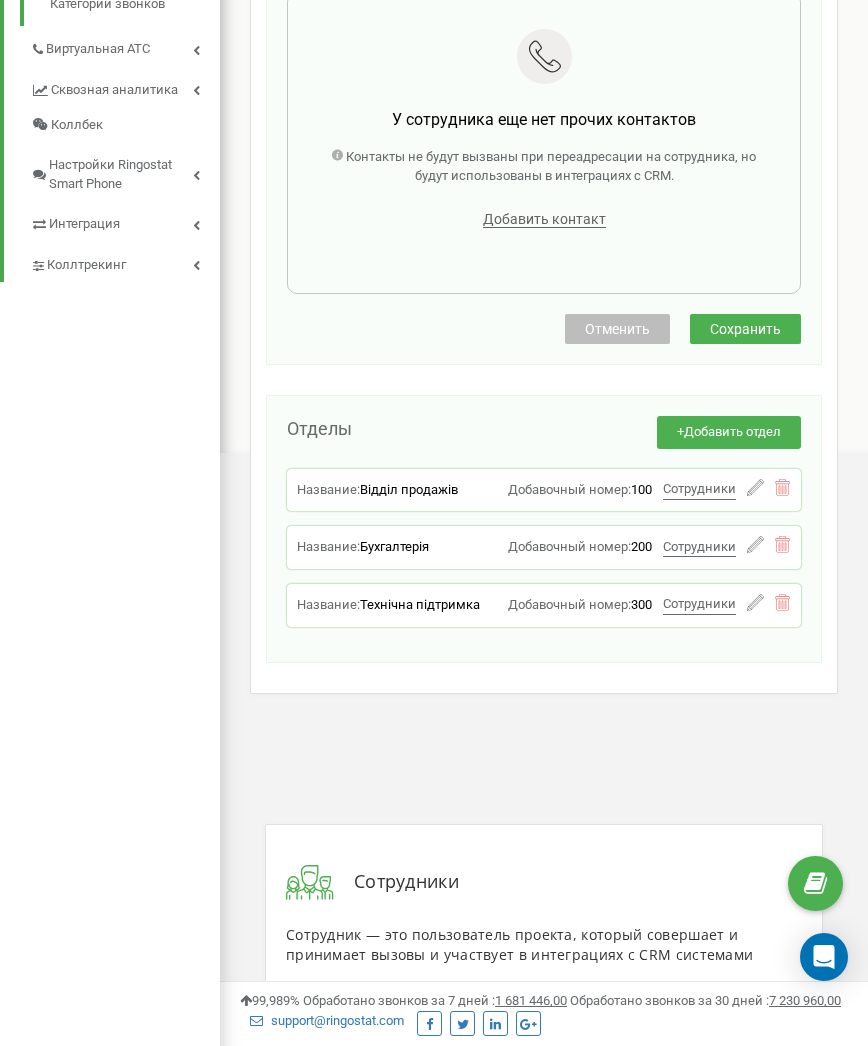 click on "Создание нового сотрудника Email * illya@[example.com] Уровень доступа * Сотрудник ФИО * [FIRST] [LAST]   Имеет доступ к Power dialer Отделы * Відділ продажів Добавочный номер * Основные контакты Эти контакты будут вызваны при переадресации звонка на Сотрудника.  В основные и прочие направления можно добавить не больше трех SIP или Внешних SIP аккаунтов и не больше трех номеров телефона. Номер телефона Номер телефона SIP Внешний SIP Ukraine (Україна) + 380 Afghanistan (‫افغانستان‬‎) + 93 Albania (Shqipëri) + 355 Algeria (‫الجزائر‬‎) + 213 American Samoa + 1684 Andorra + 376 Angola + 244 Anguilla + 1264 Antigua and Barbuda + 1268 Argentina + 54 + 374 Aruba" at bounding box center [544, -93] 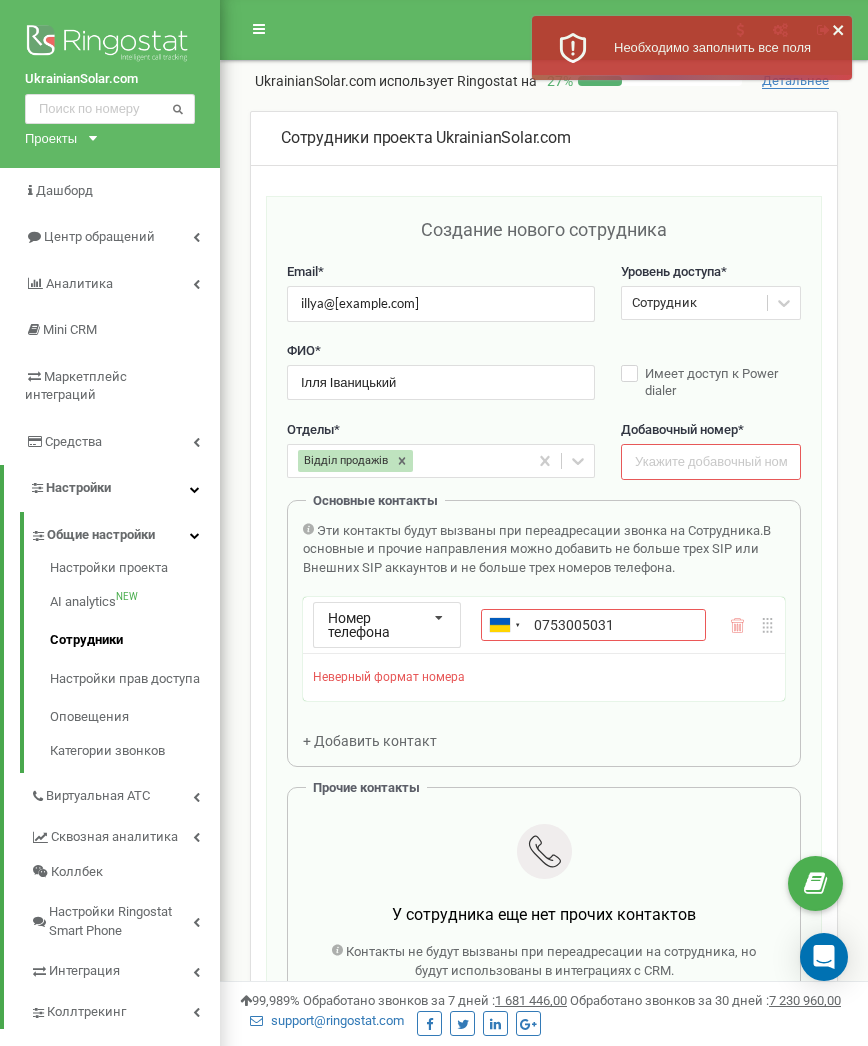 scroll, scrollTop: 0, scrollLeft: 0, axis: both 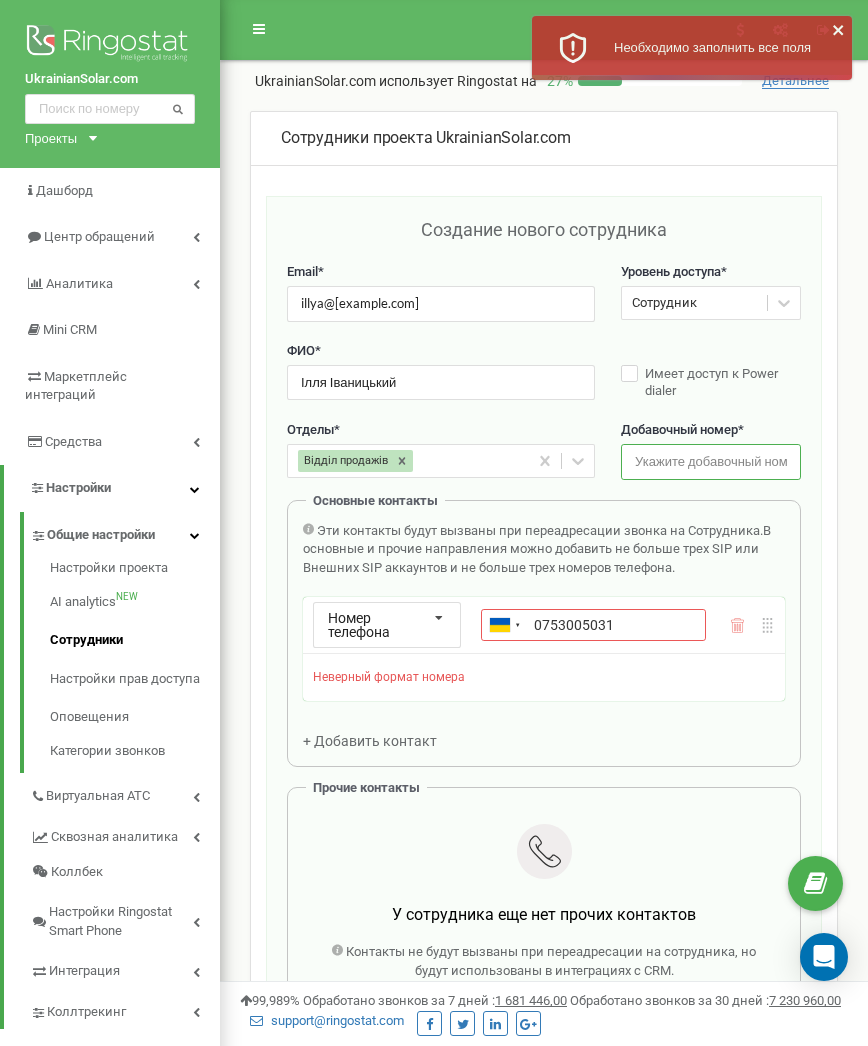 click at bounding box center (711, 461) 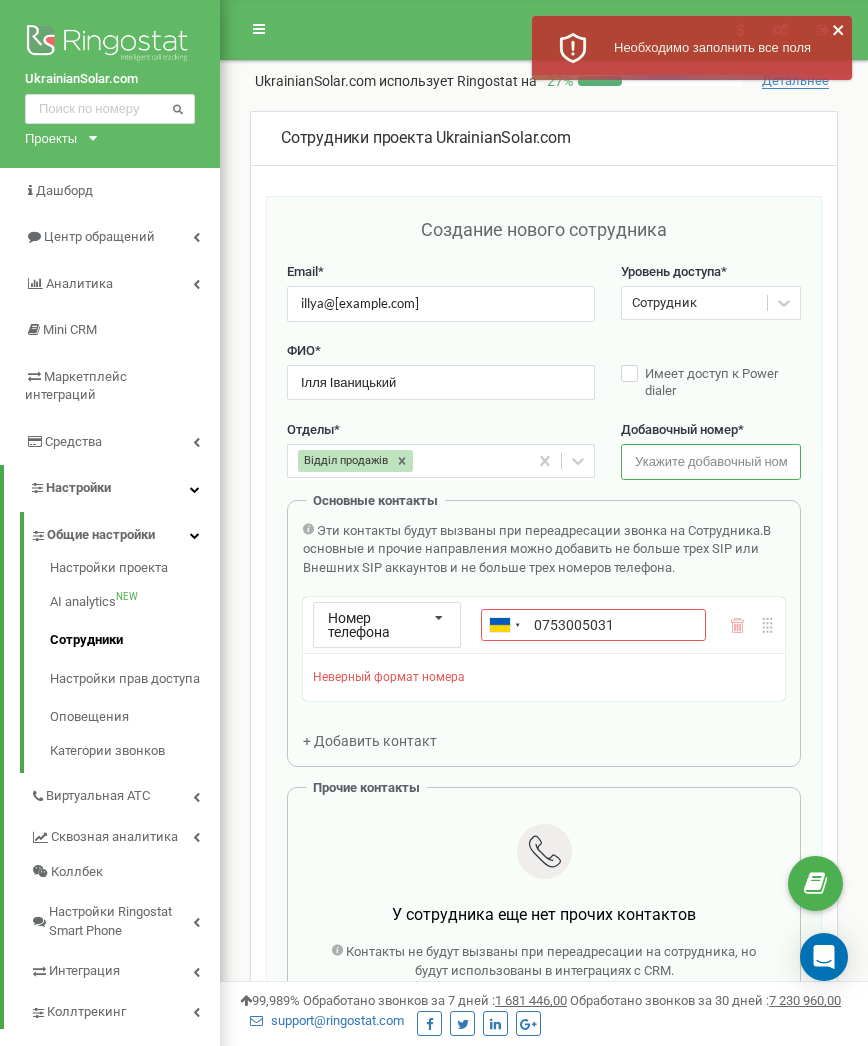 paste on "0753005031" 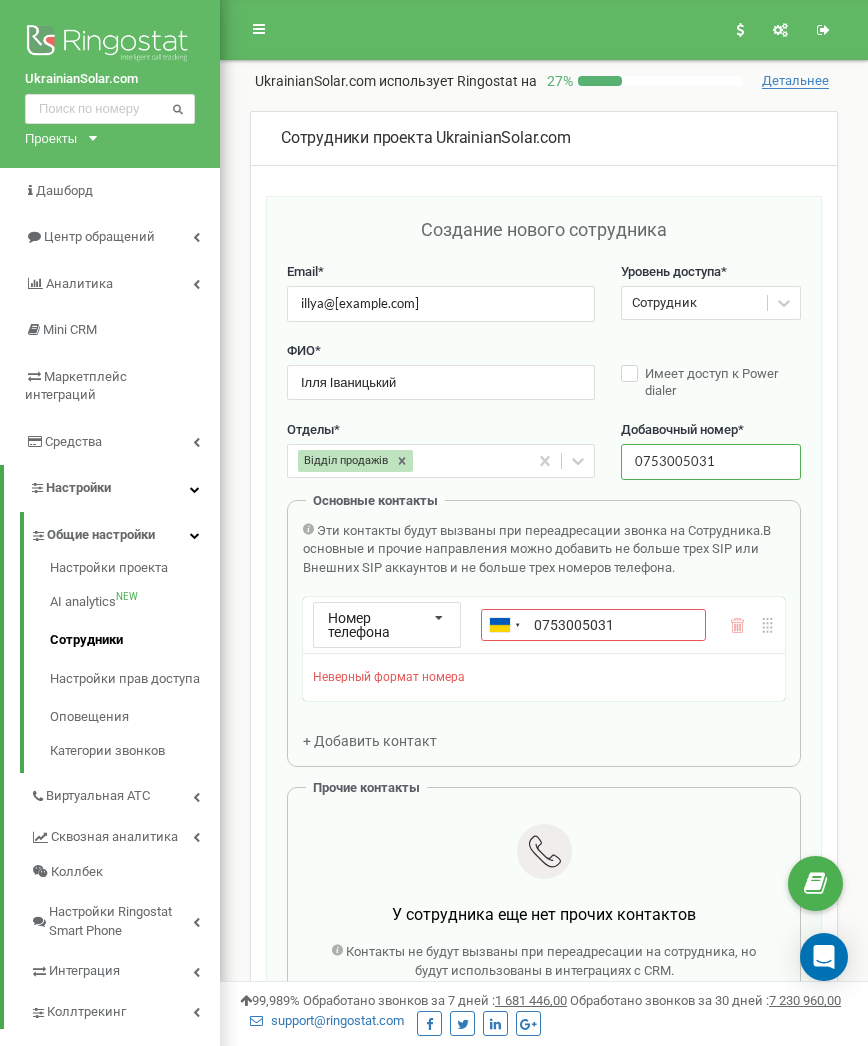 type on "0753005031" 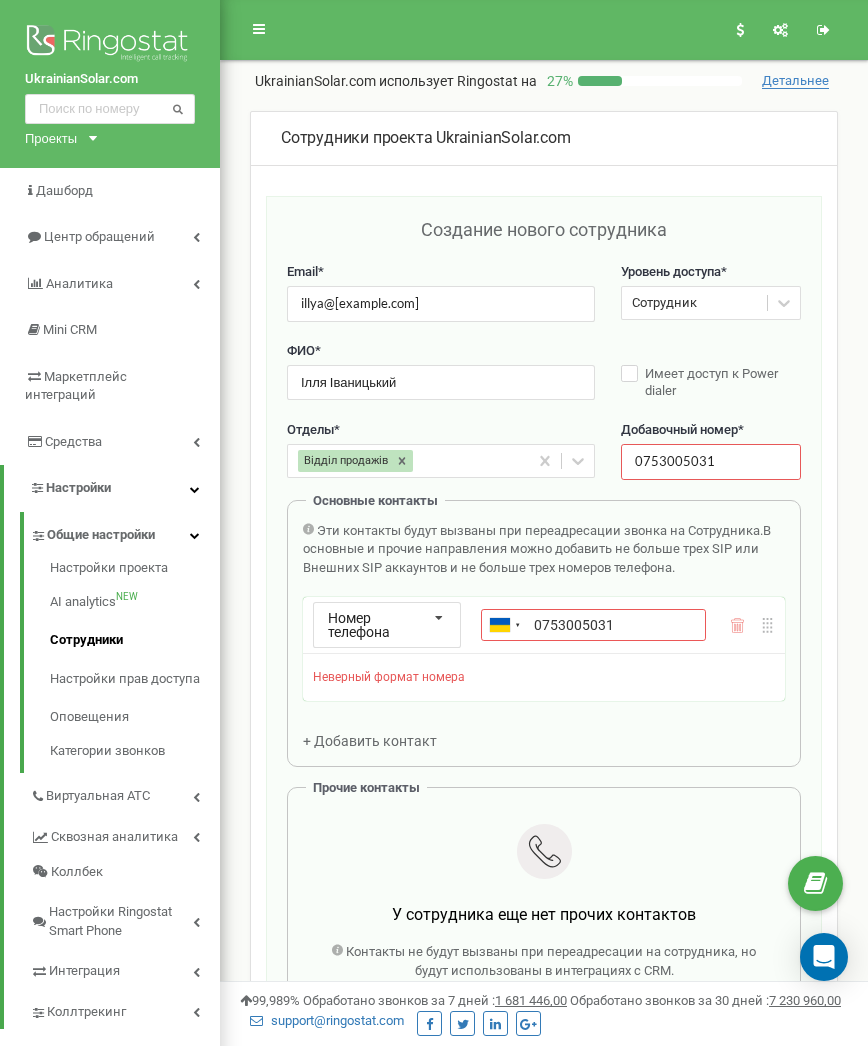 click at bounding box center (737, 625) 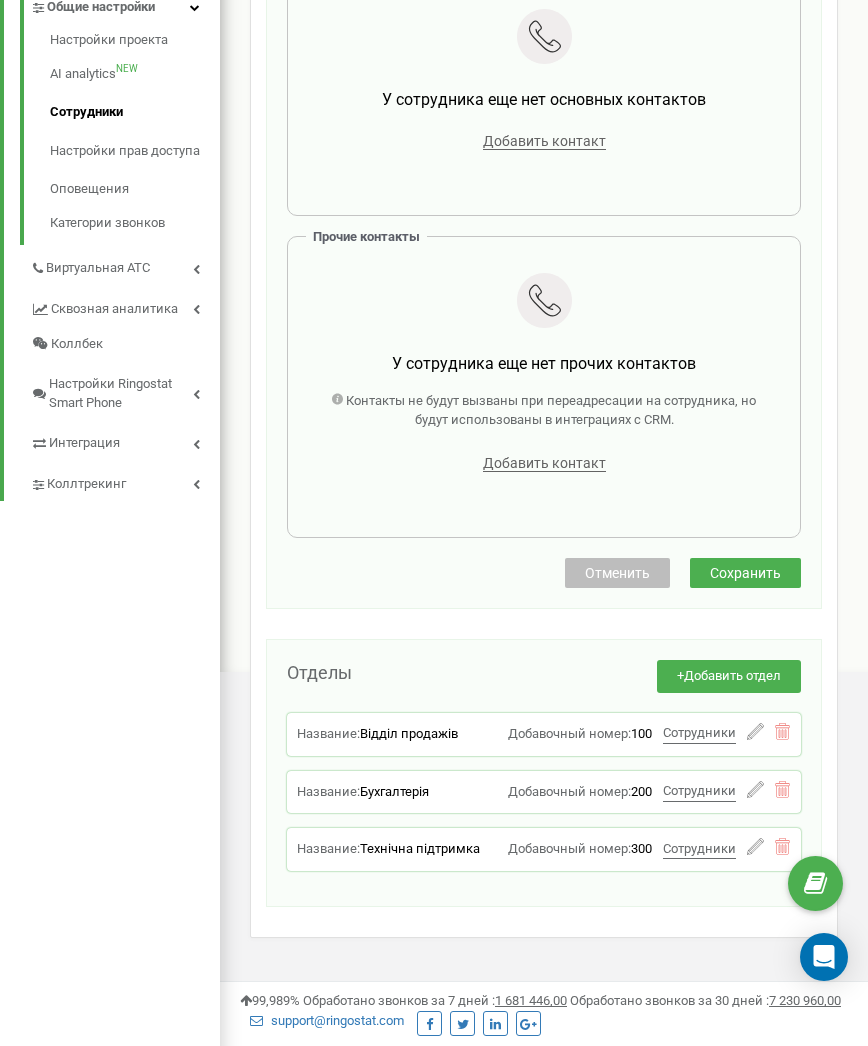 scroll, scrollTop: 643, scrollLeft: 0, axis: vertical 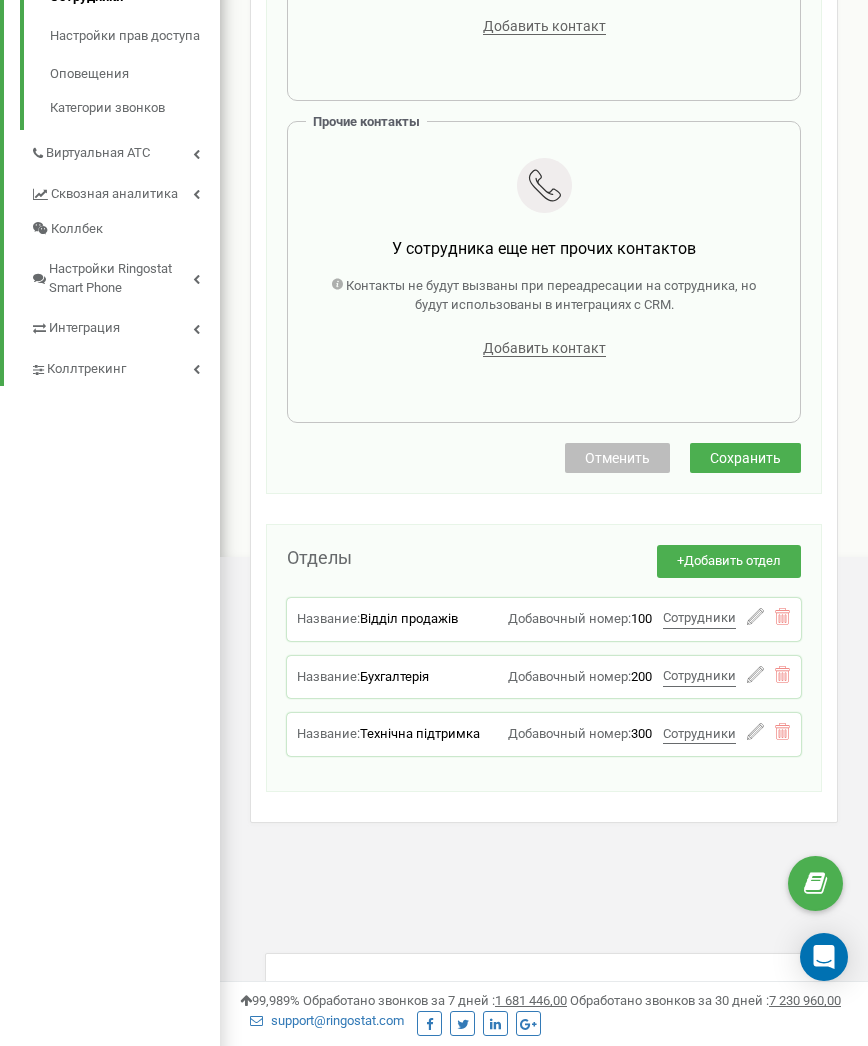 click on "Сохранить" at bounding box center [745, 458] 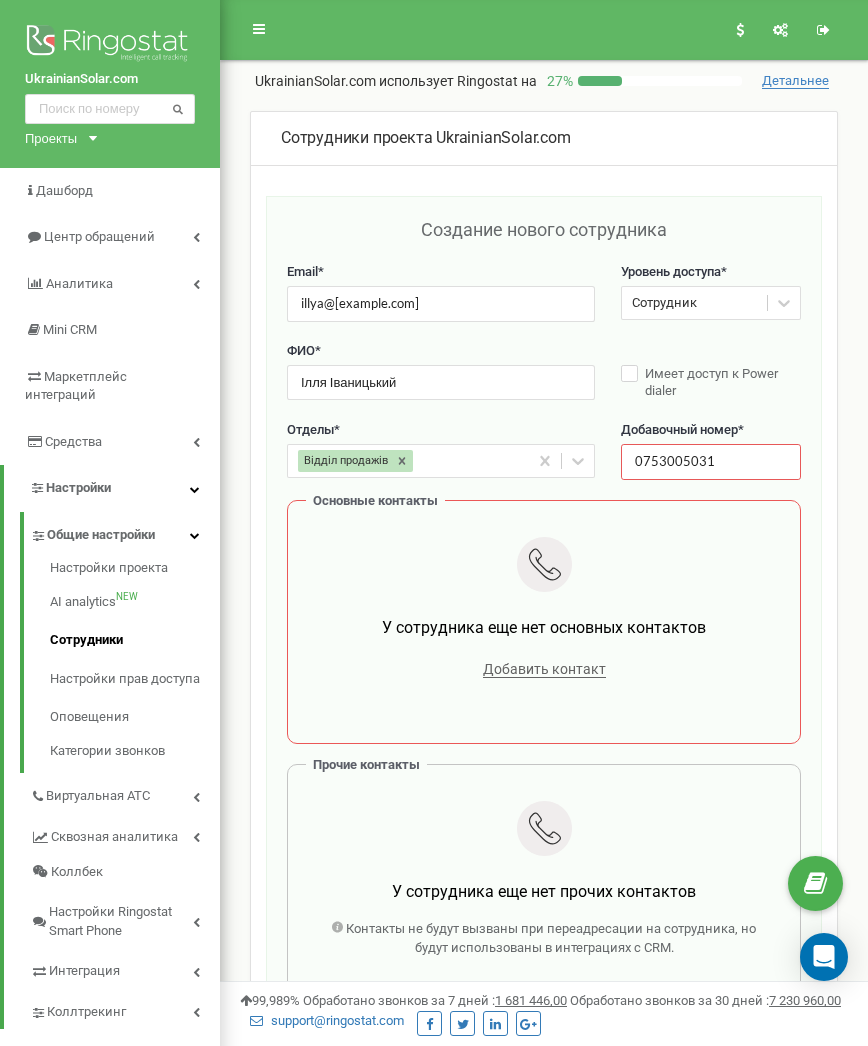 scroll, scrollTop: 0, scrollLeft: 0, axis: both 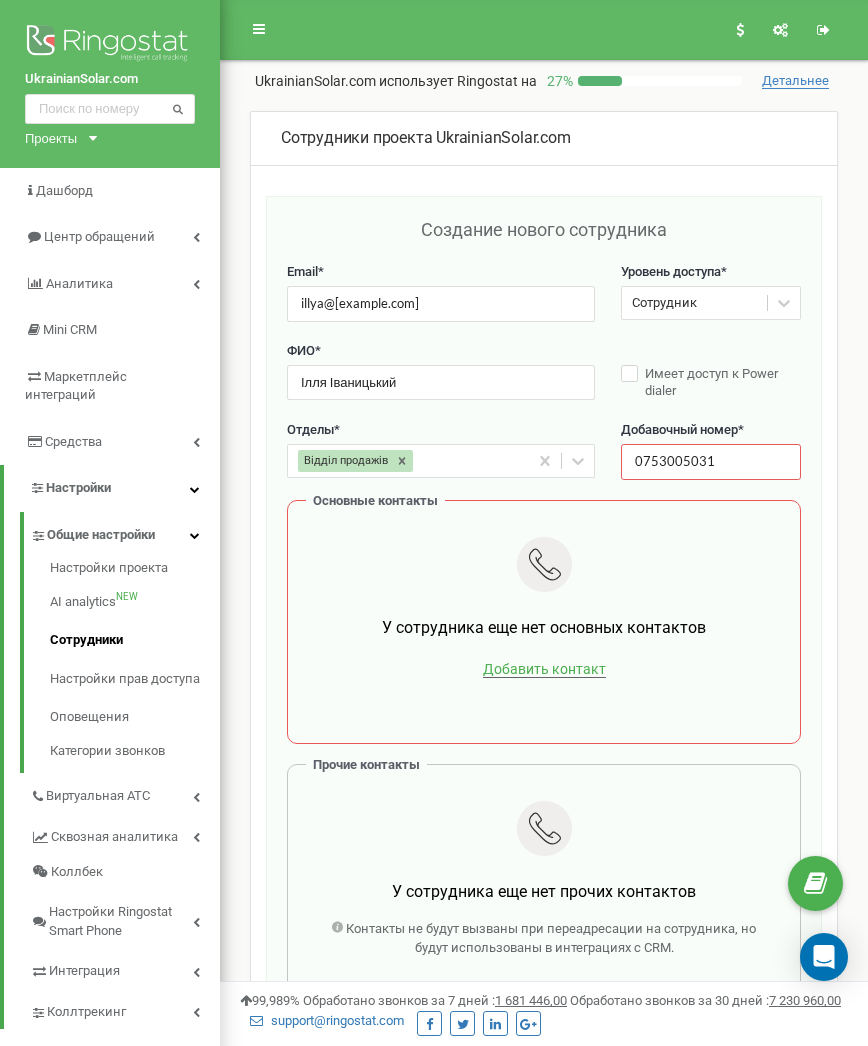 click on "Добавить контакт" at bounding box center (544, 669) 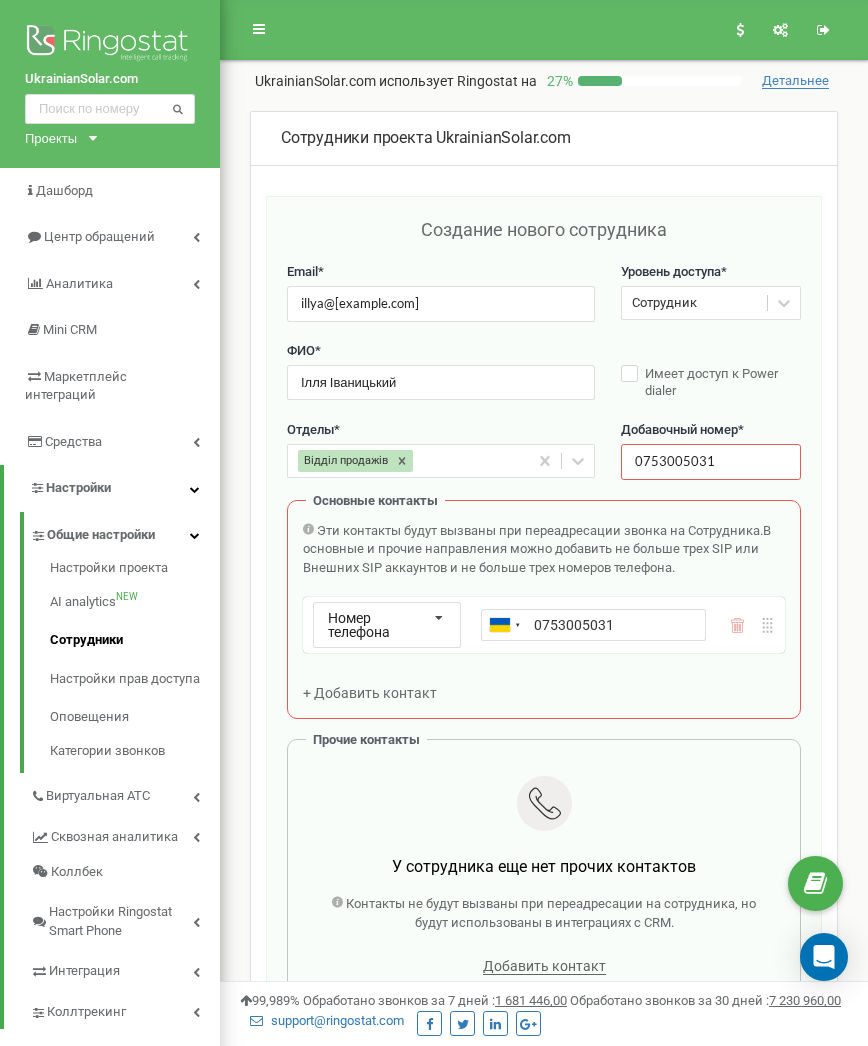 click on "Сотрудник" at bounding box center [694, 303] 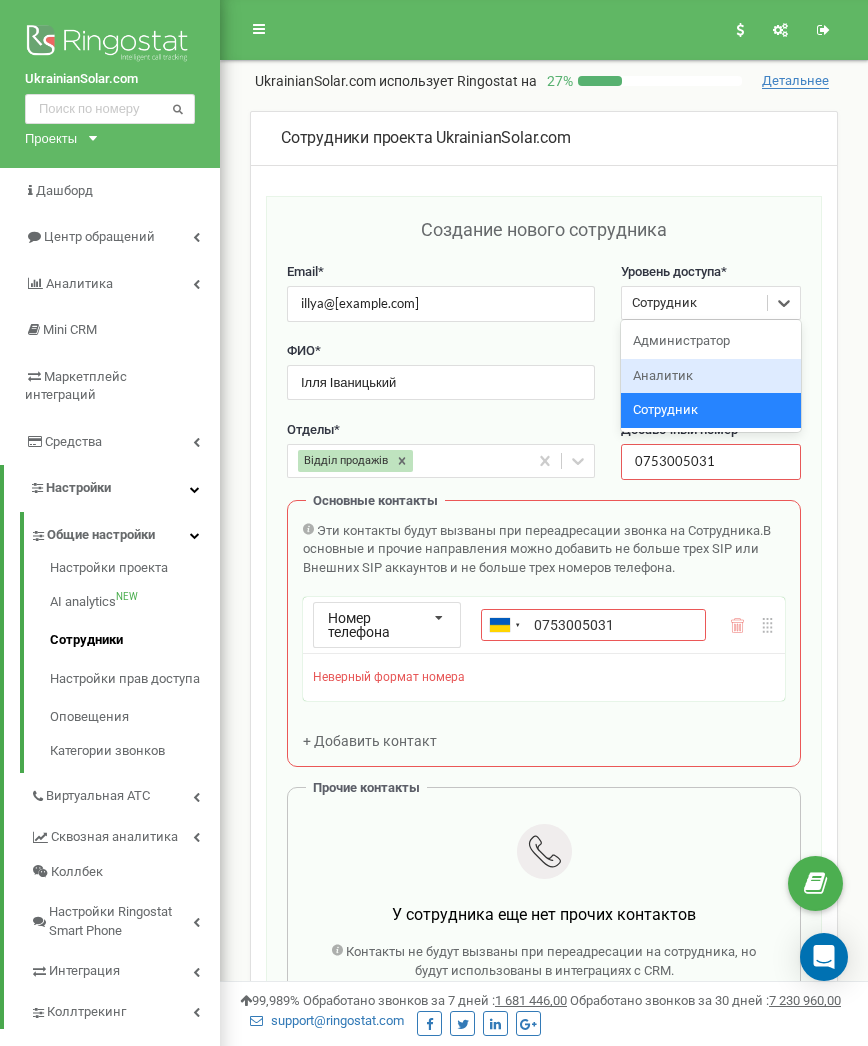 click on "Аналитик" at bounding box center [711, 376] 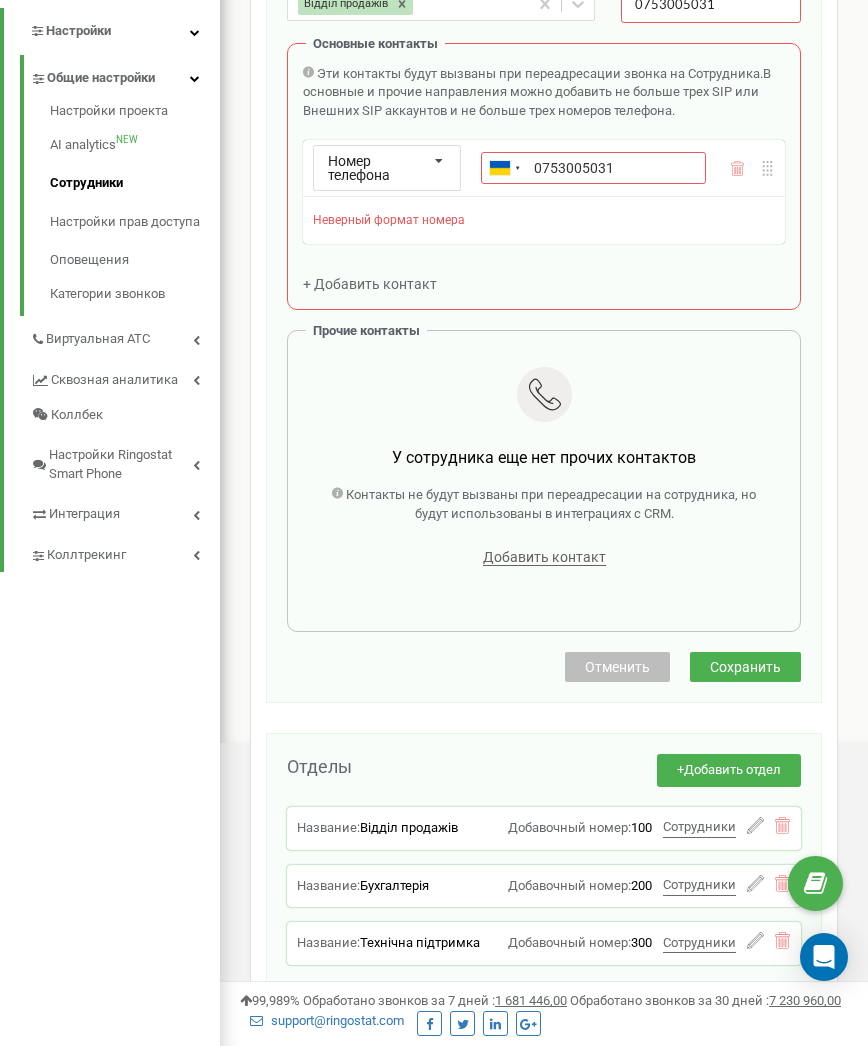 scroll, scrollTop: 458, scrollLeft: 0, axis: vertical 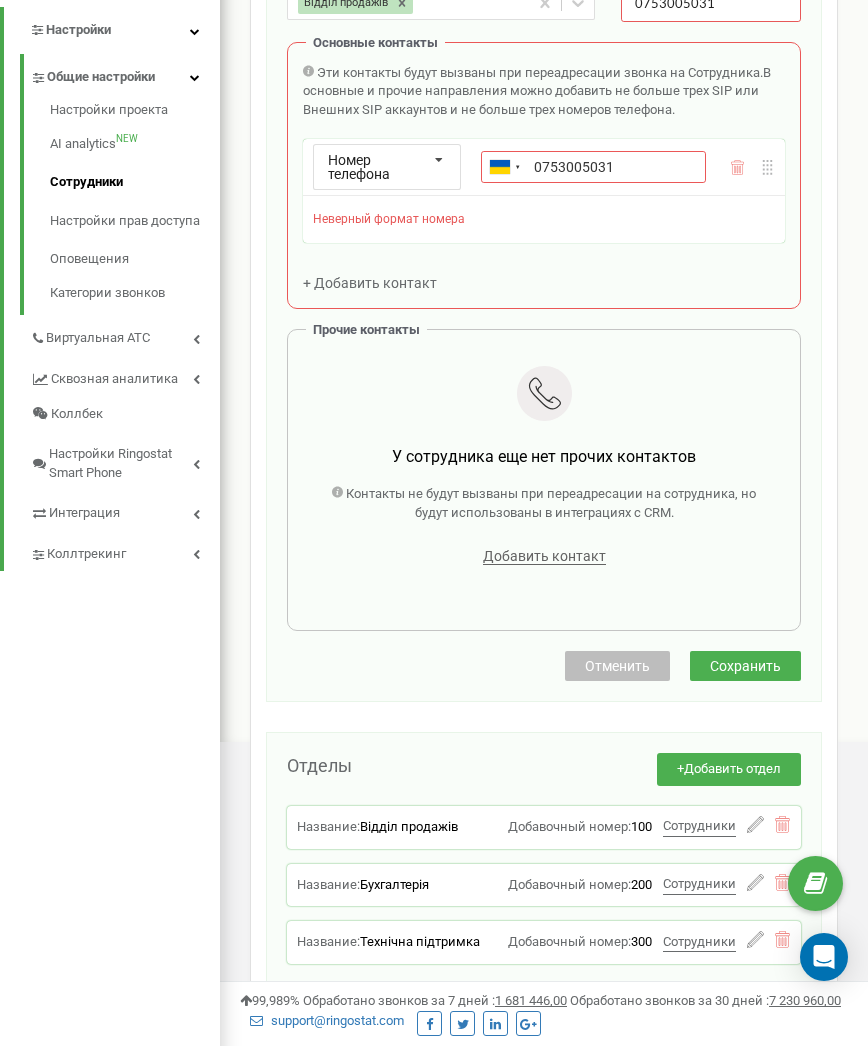 click on "Сохранить" at bounding box center (745, 666) 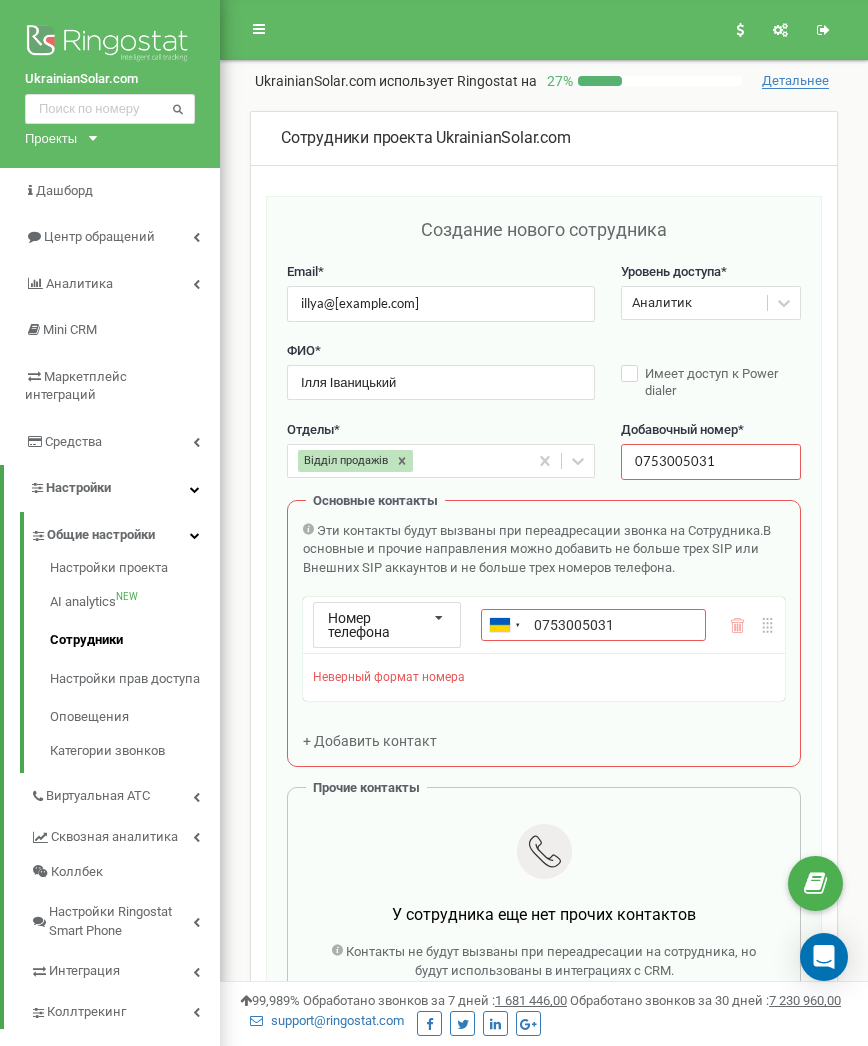 scroll, scrollTop: 0, scrollLeft: 0, axis: both 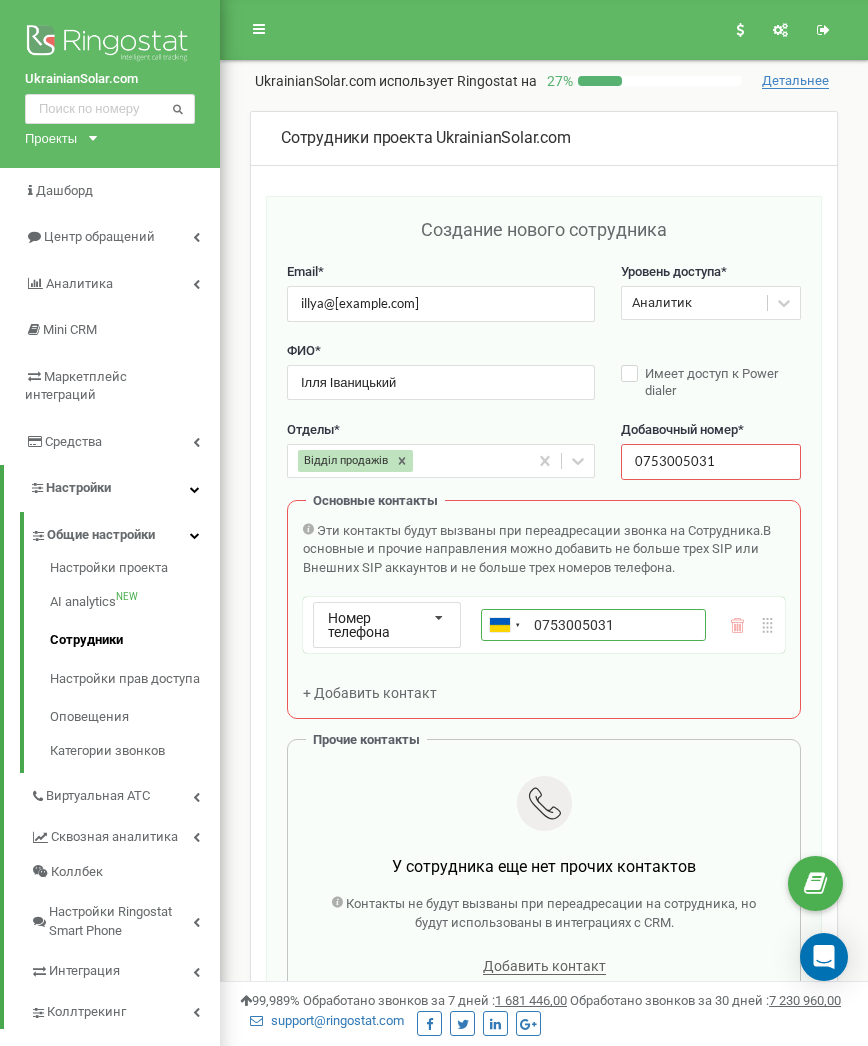 click on "0753005031" at bounding box center (593, 625) 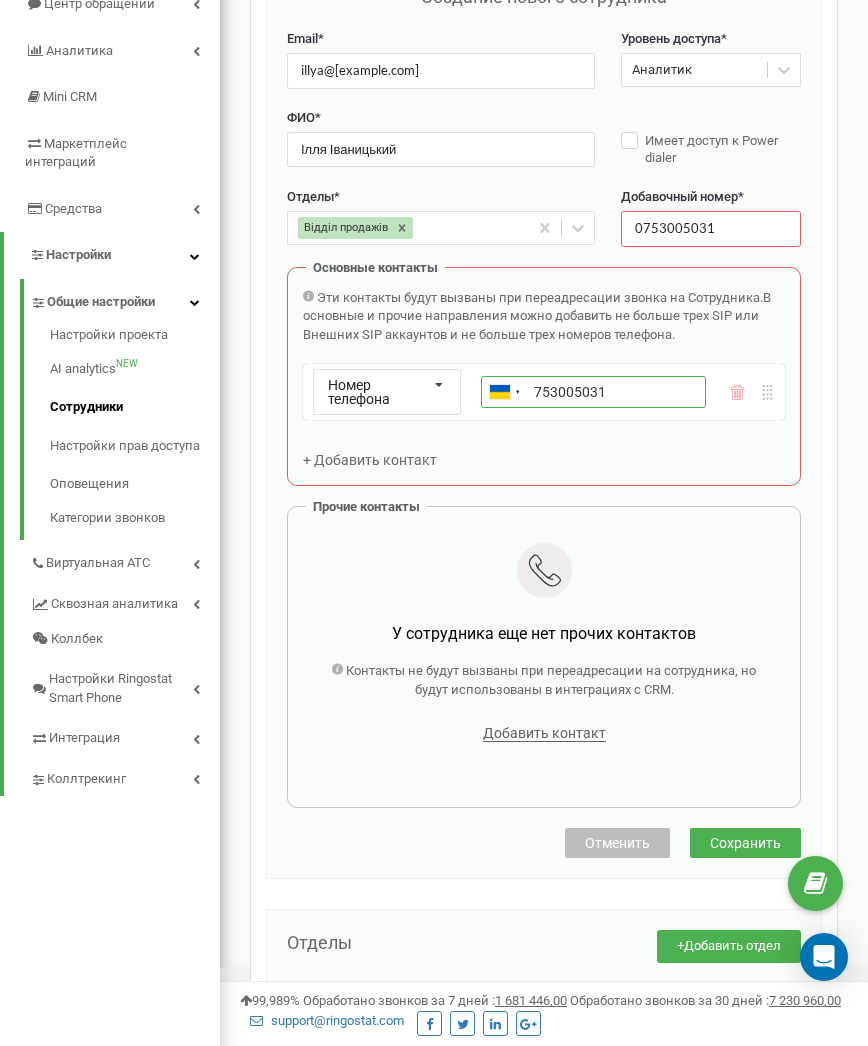 scroll, scrollTop: 258, scrollLeft: 0, axis: vertical 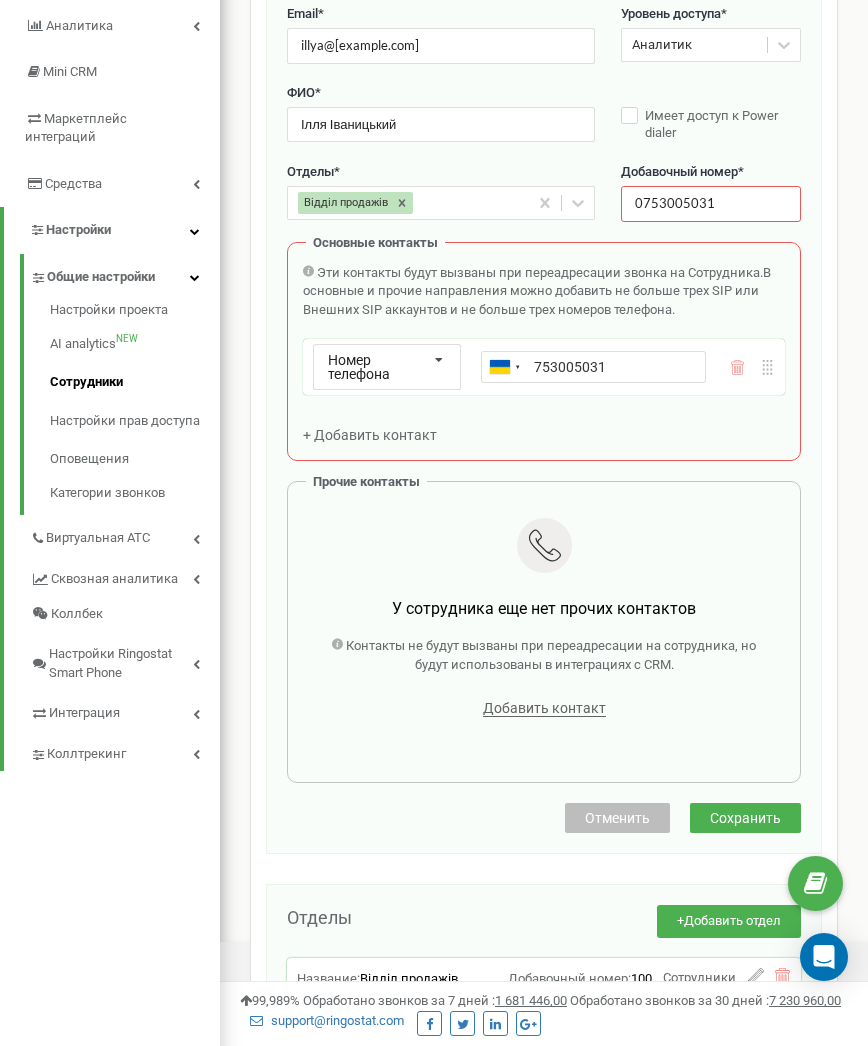 click on "Создание нового сотрудника Email * illya@[example.com] Уровень доступа * Аналитик ФИО * Ілля Іваницький   Имеет доступ к Power dialer Отделы * Відділ продажів Добавочный номер * 0753005031 Основные контакты Эти контакты будут вызваны при переадресации звонка на Сотрудника.  В основные и прочие направления можно добавить не больше трех SIP или Внешних SIP аккаунтов и не больше трех номеров телефона. Номер телефона Номер телефона SIP Внешний SIP Ukraine (Україна) + 380 Afghanistan (‫افغانستان‬‎) + 93 Albania (Shqipëri) + 355 Algeria (‫الجزائر‬‎) + 213 American Samoa + 1684 Andorra + 376 Angola + 244 Anguilla + 1264 Antigua and Barbuda + 1268 Argentina + 54 + 61" at bounding box center [544, 396] 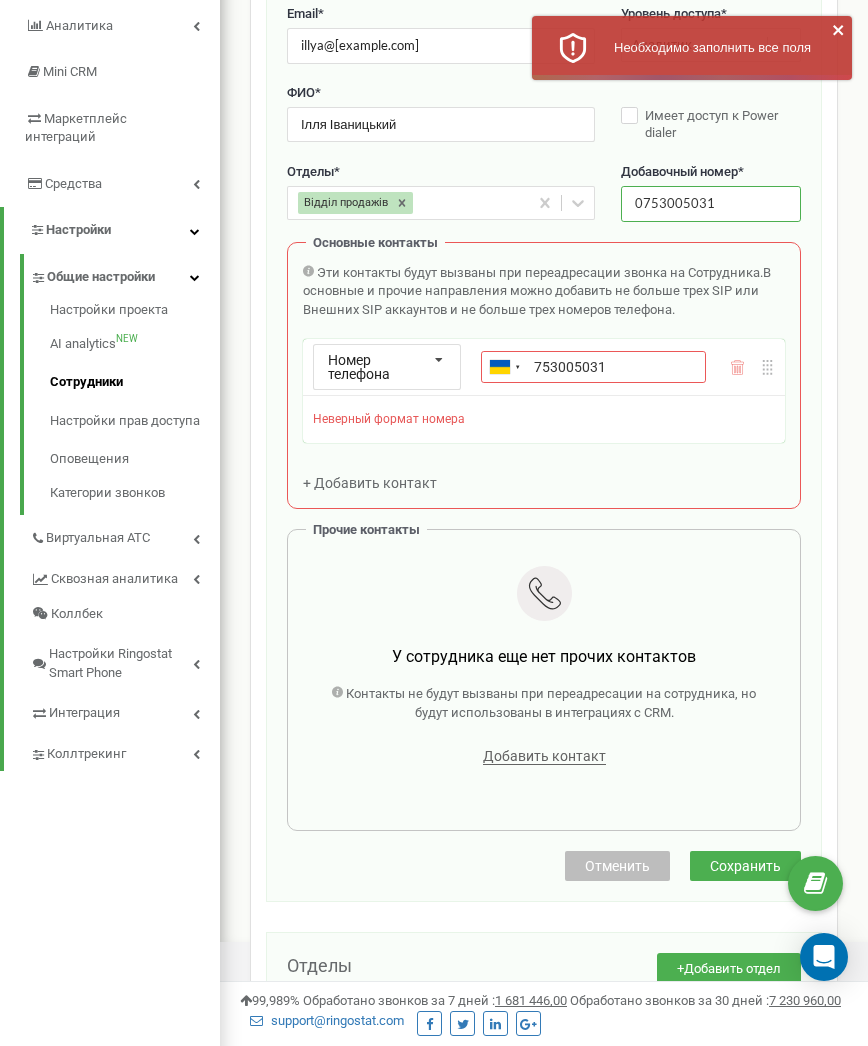 click on "0753005031" at bounding box center (711, 203) 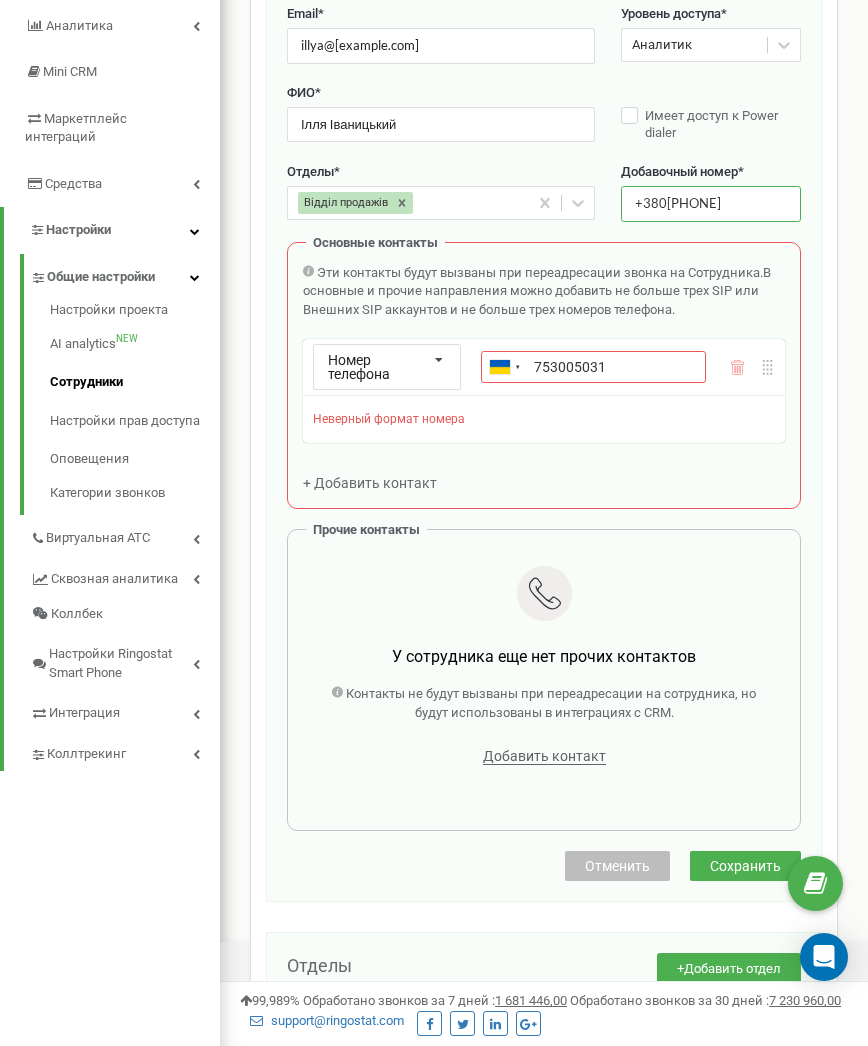 type on "+380[PHONE]" 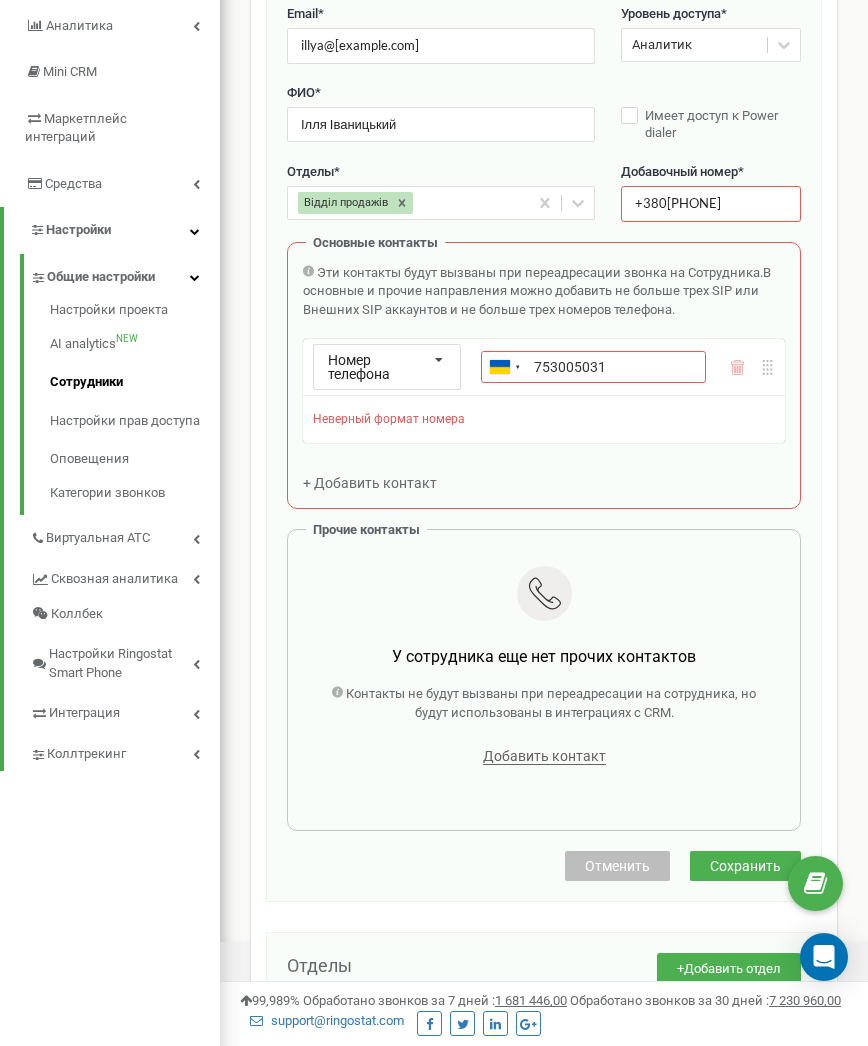click on "Сохранить" at bounding box center (745, 866) 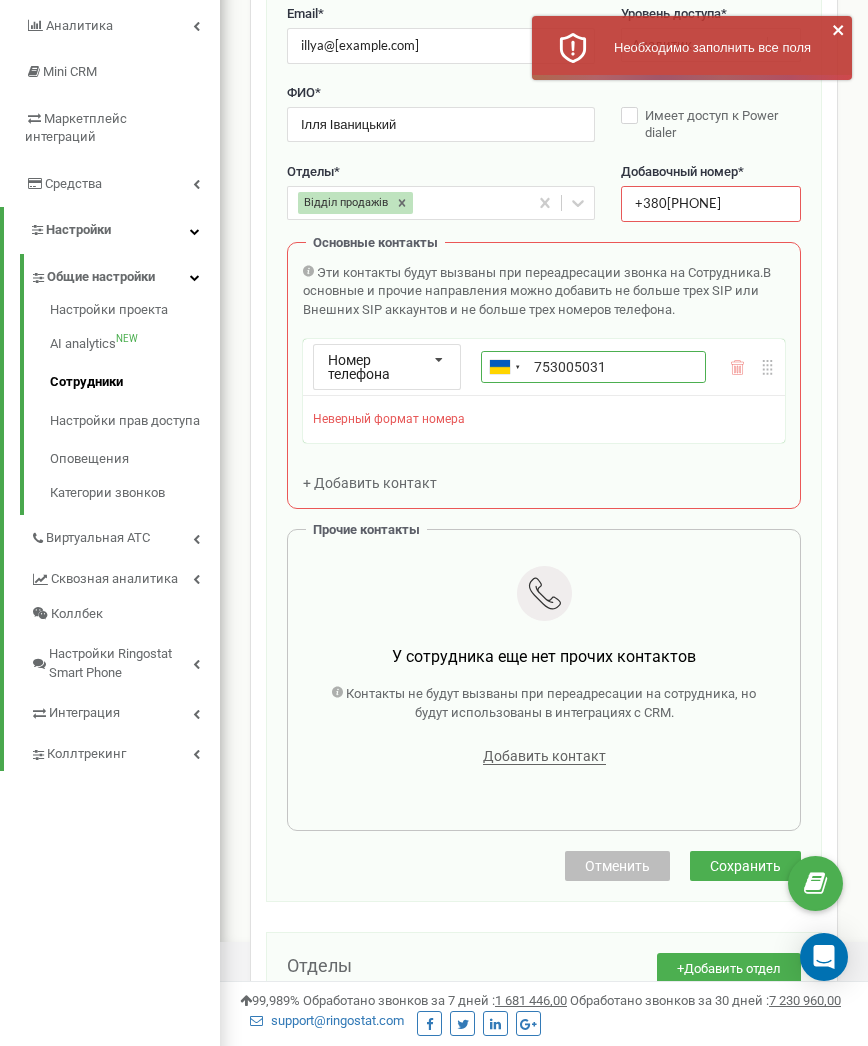 click on "753005031" at bounding box center [593, 367] 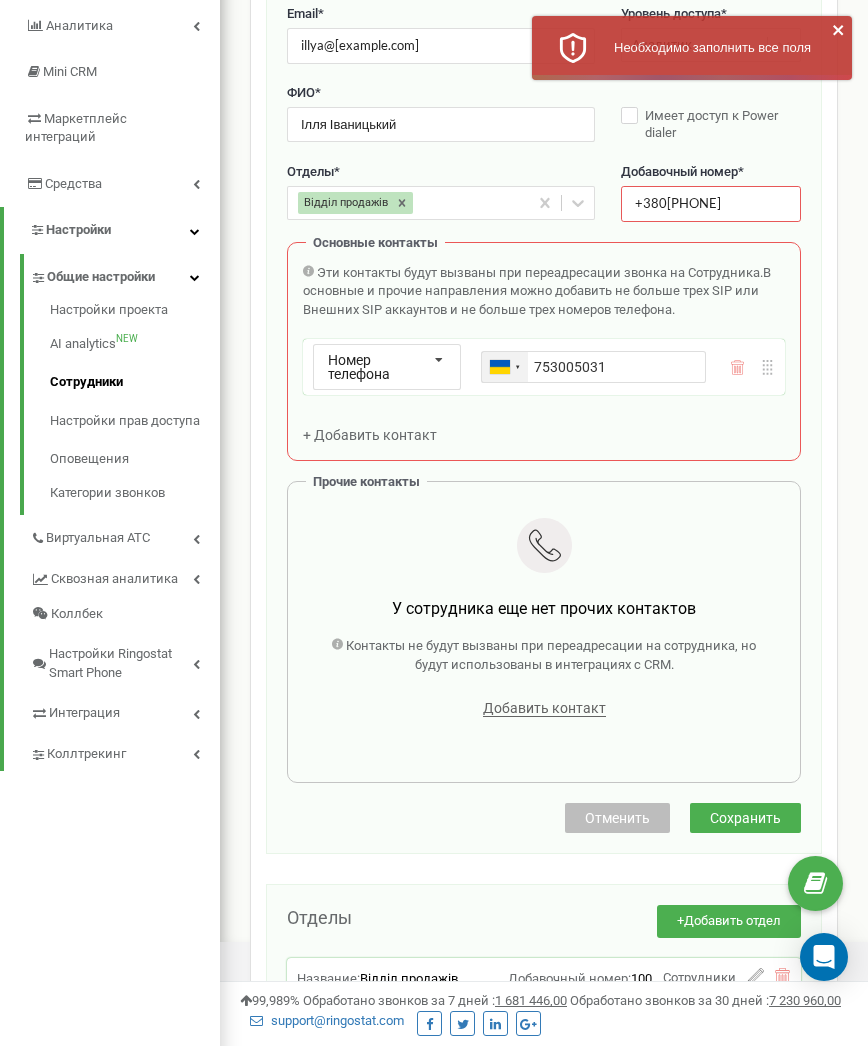 click at bounding box center (505, 367) 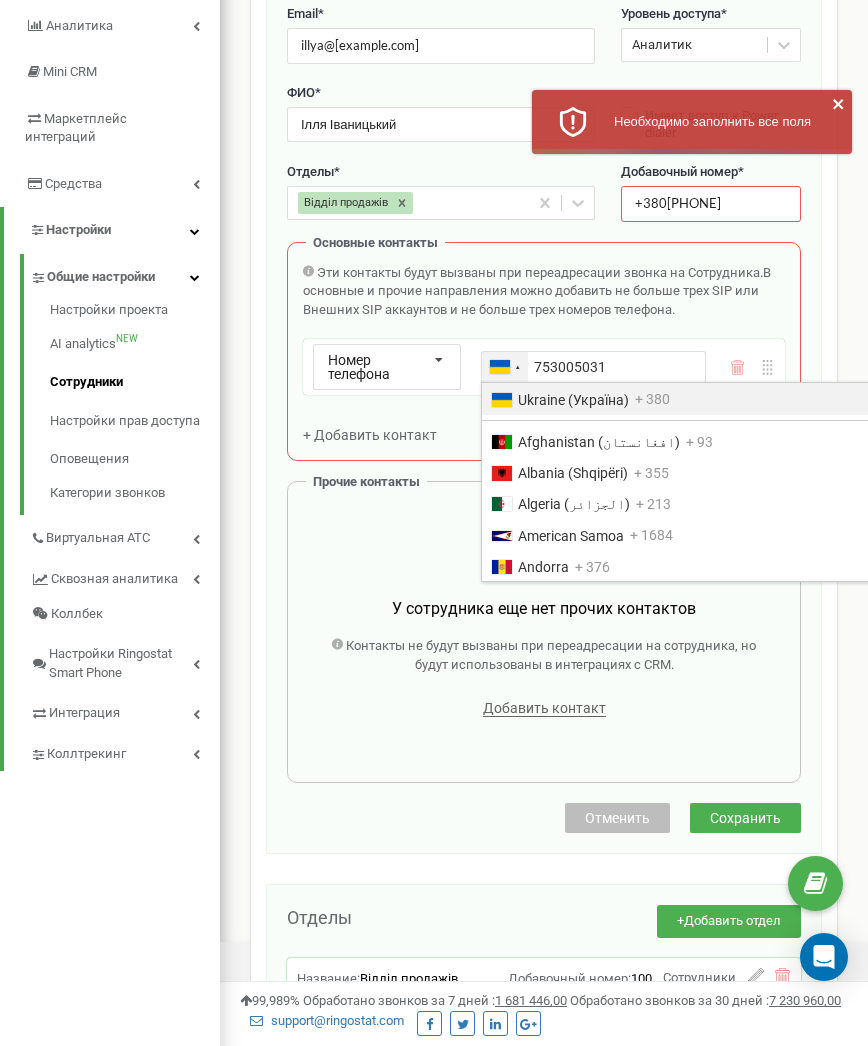 click on "Ukraine (Україна)" at bounding box center [573, 400] 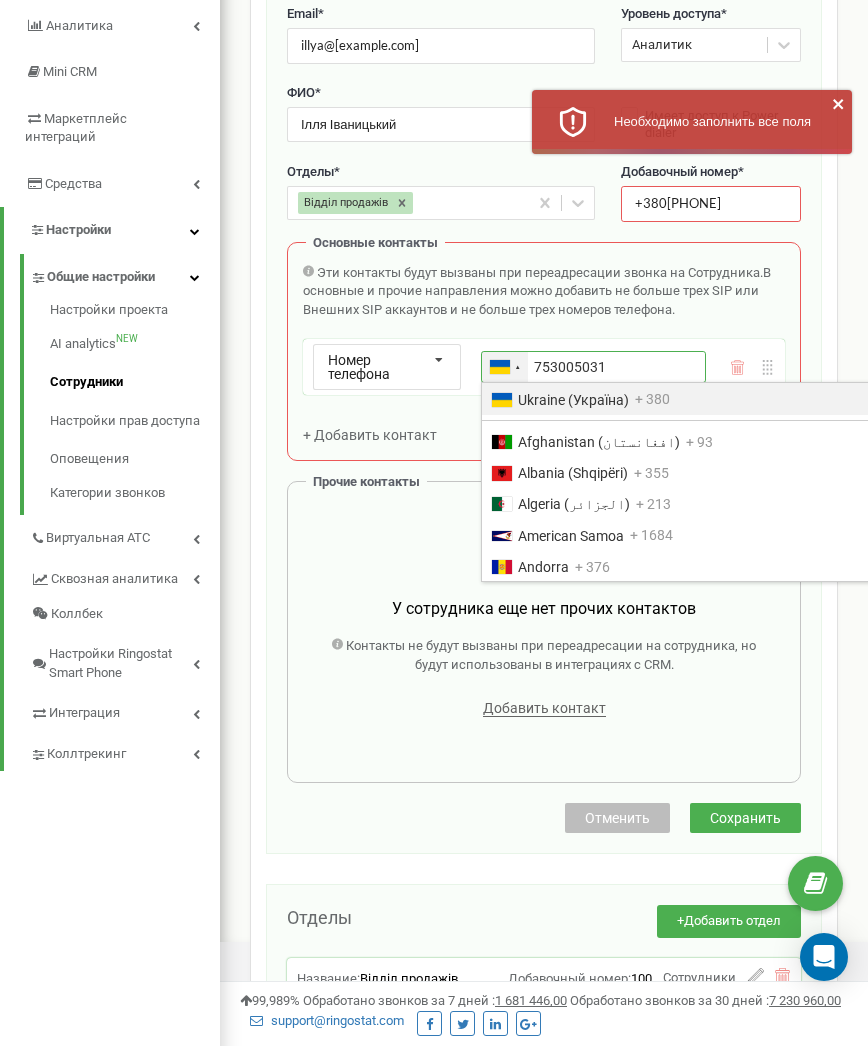 type on "+380[PHONE]" 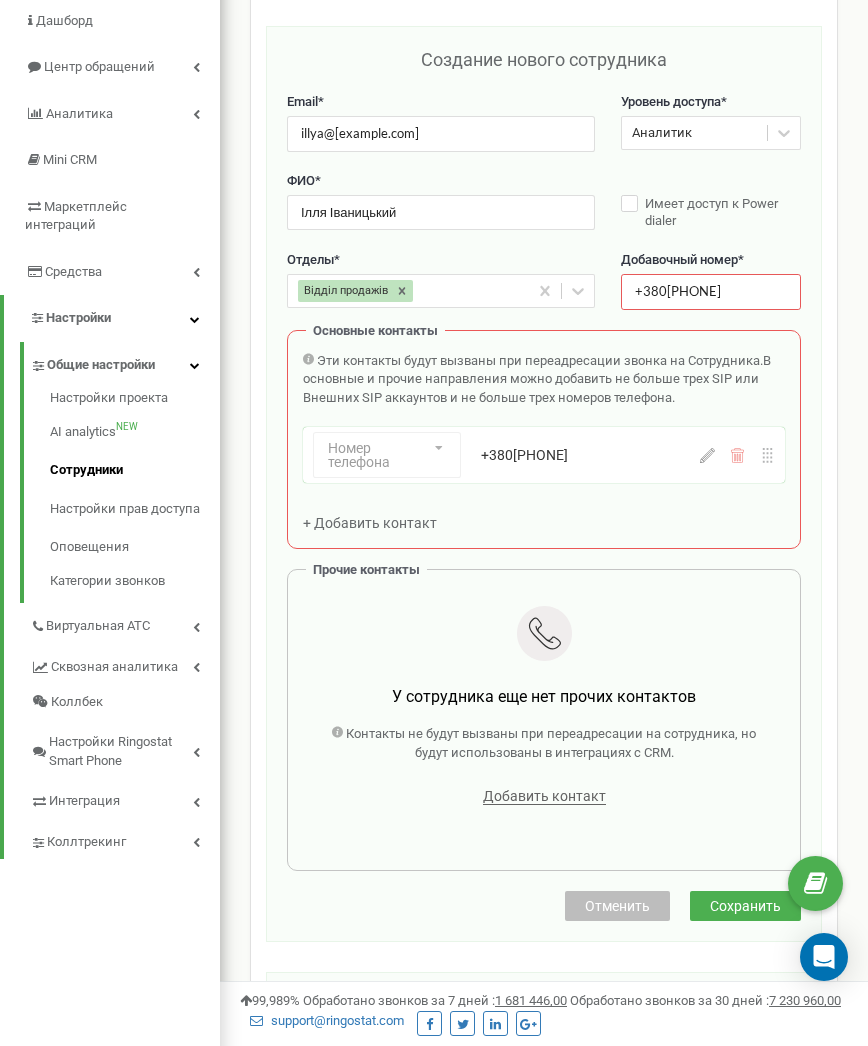 scroll, scrollTop: 167, scrollLeft: 0, axis: vertical 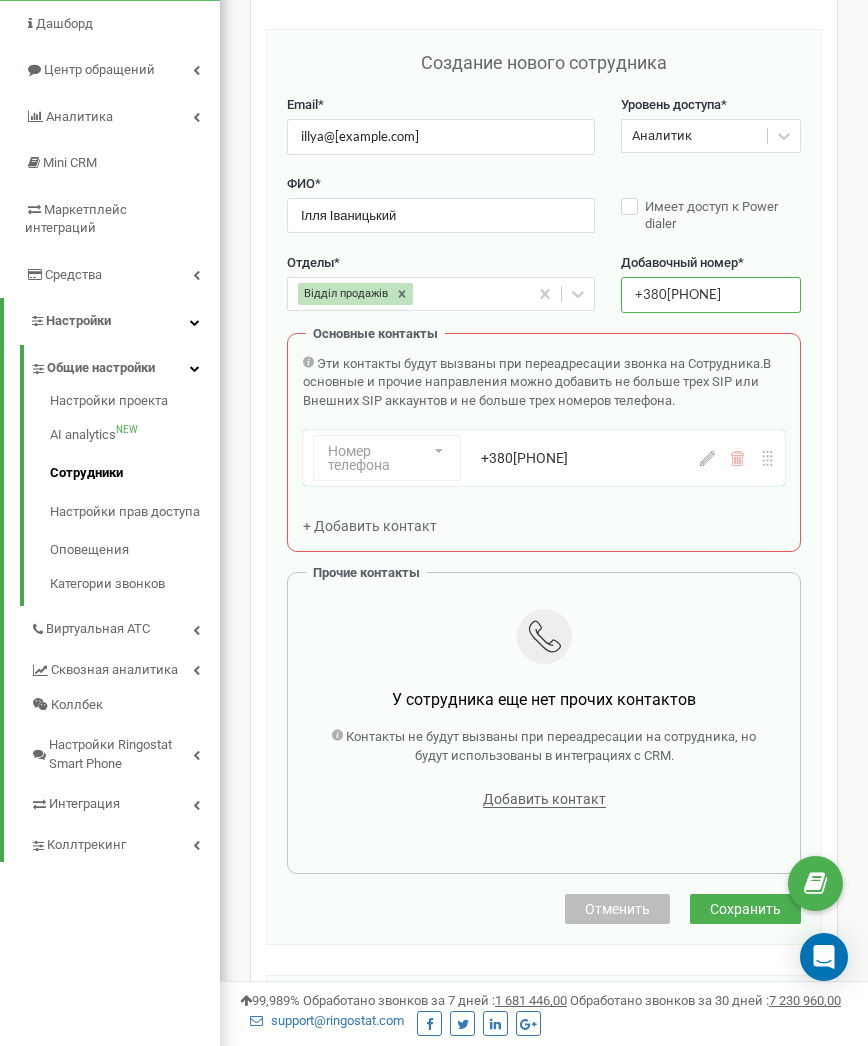 drag, startPoint x: 740, startPoint y: 290, endPoint x: 599, endPoint y: 289, distance: 141.00354 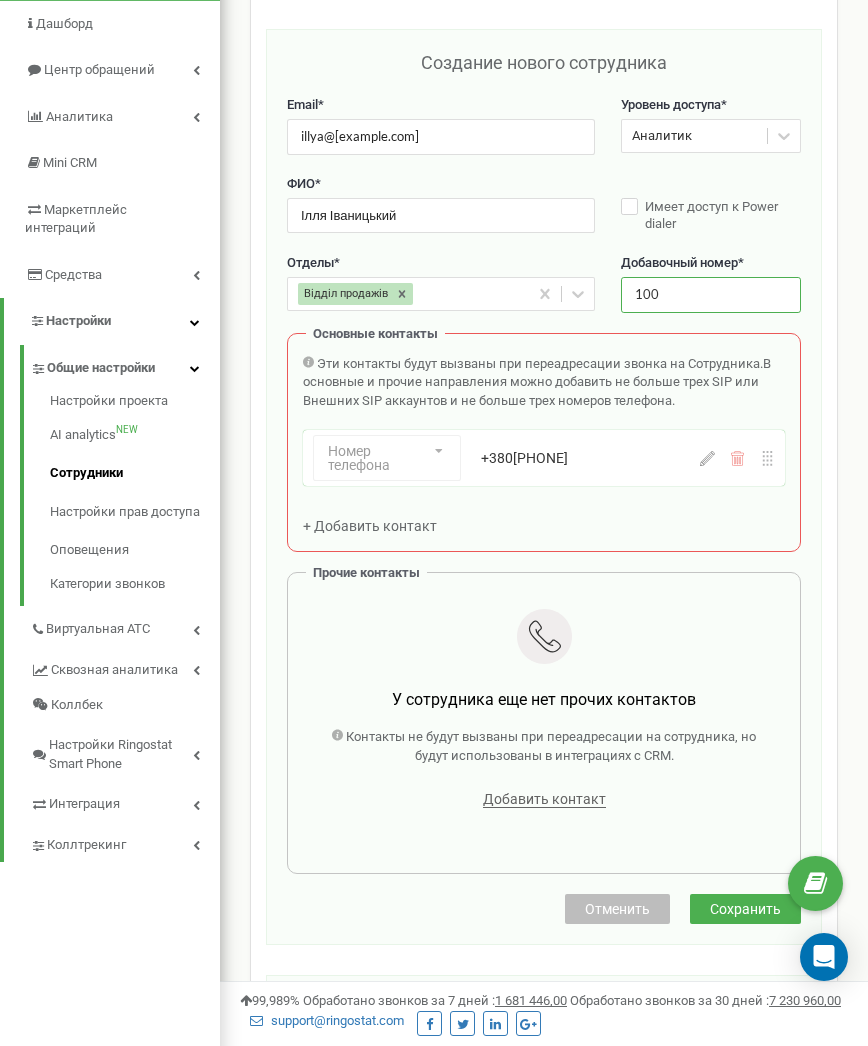 type on "100" 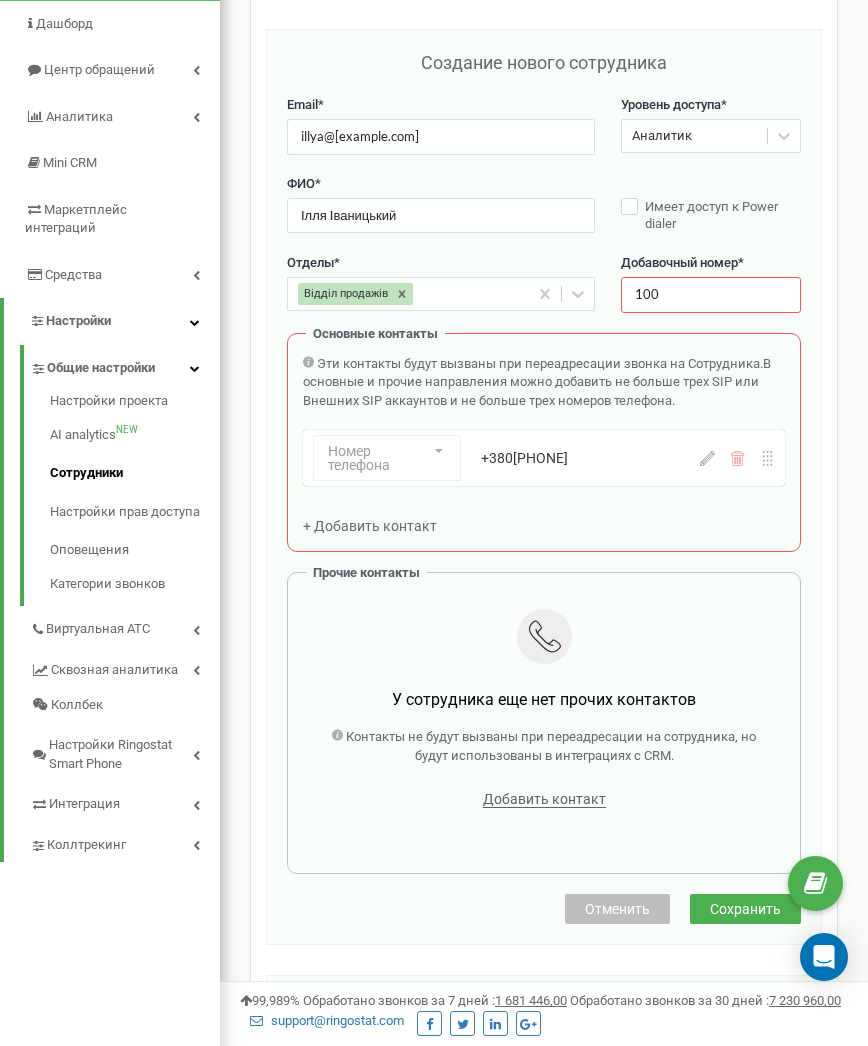 click on "Сохранить" at bounding box center [745, 909] 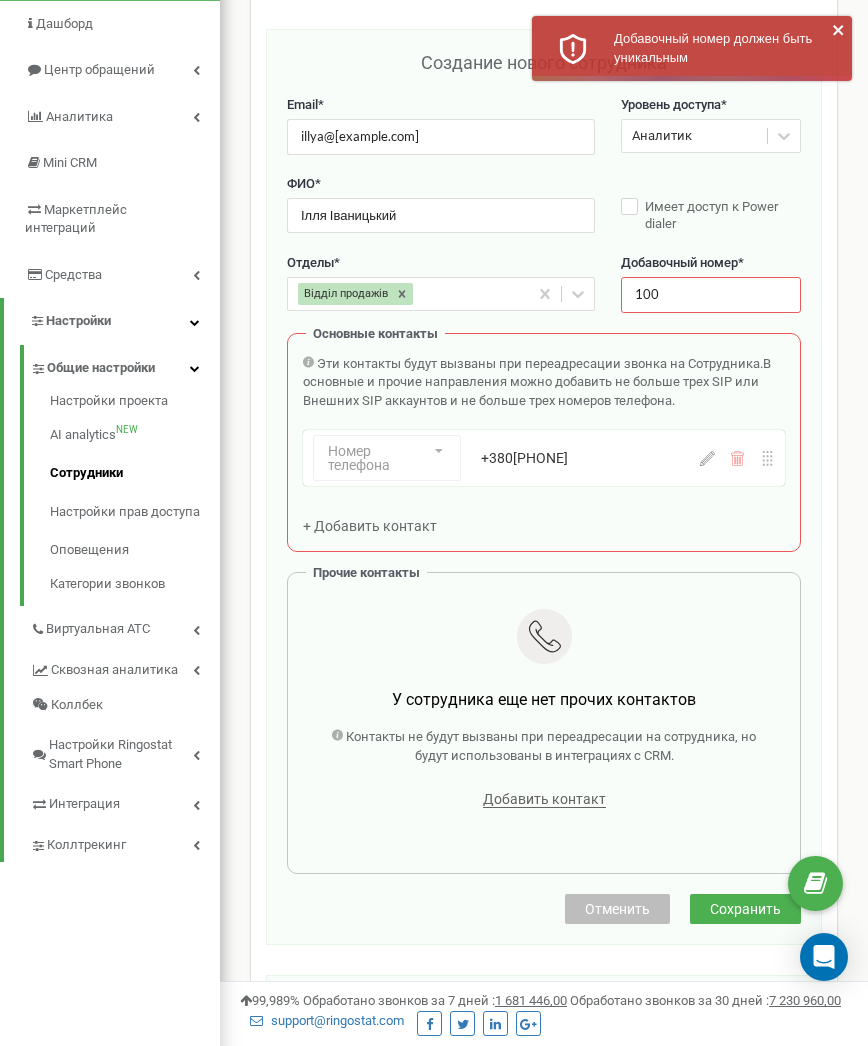 scroll, scrollTop: 168, scrollLeft: 0, axis: vertical 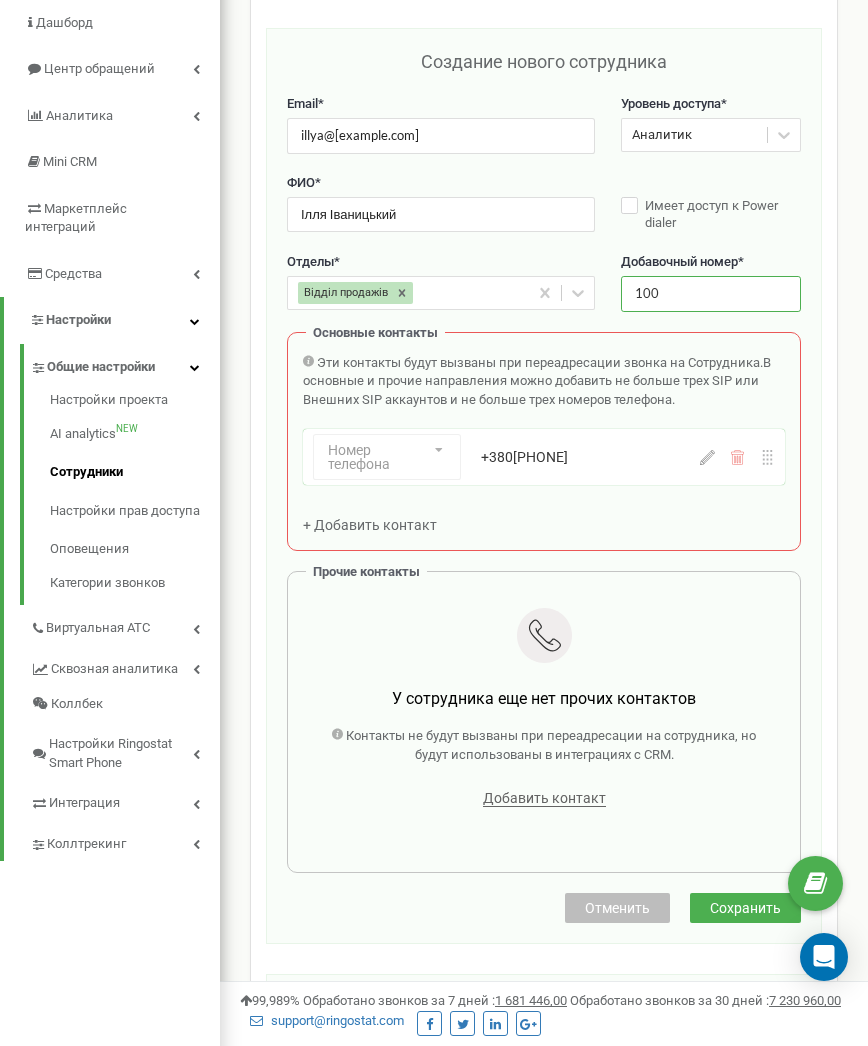 drag, startPoint x: 672, startPoint y: 291, endPoint x: 645, endPoint y: 292, distance: 27.018513 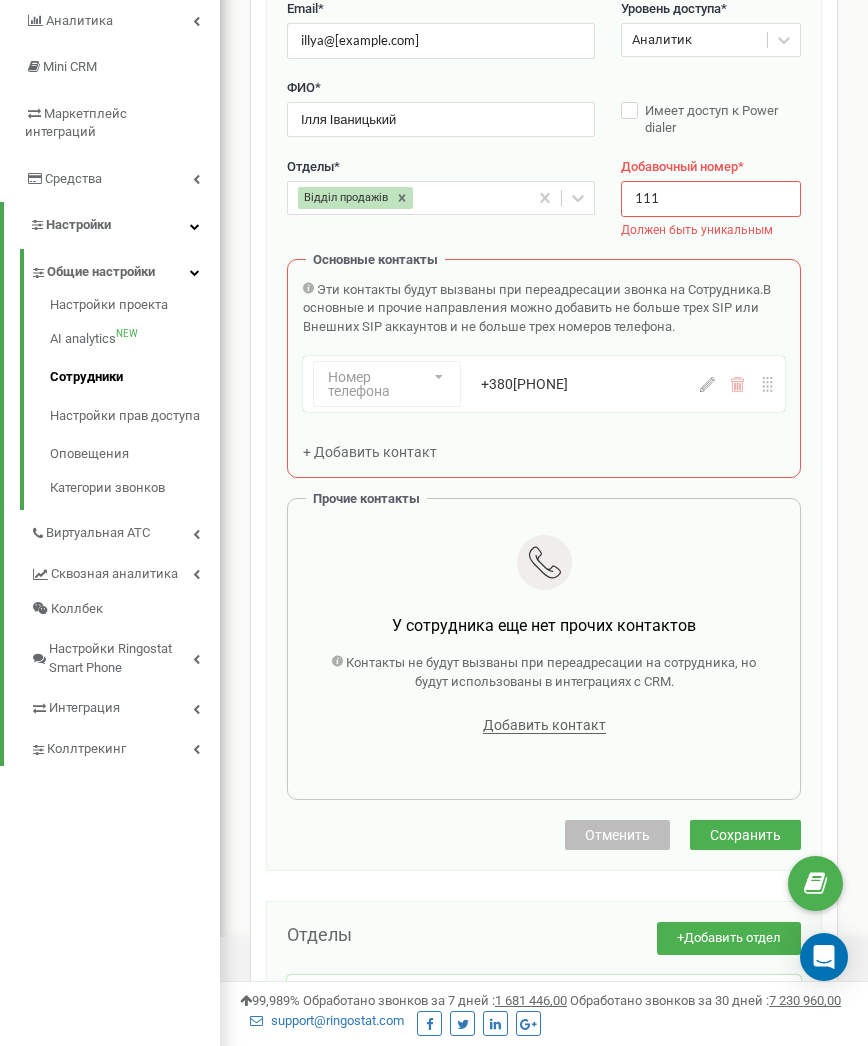 scroll, scrollTop: 266, scrollLeft: 0, axis: vertical 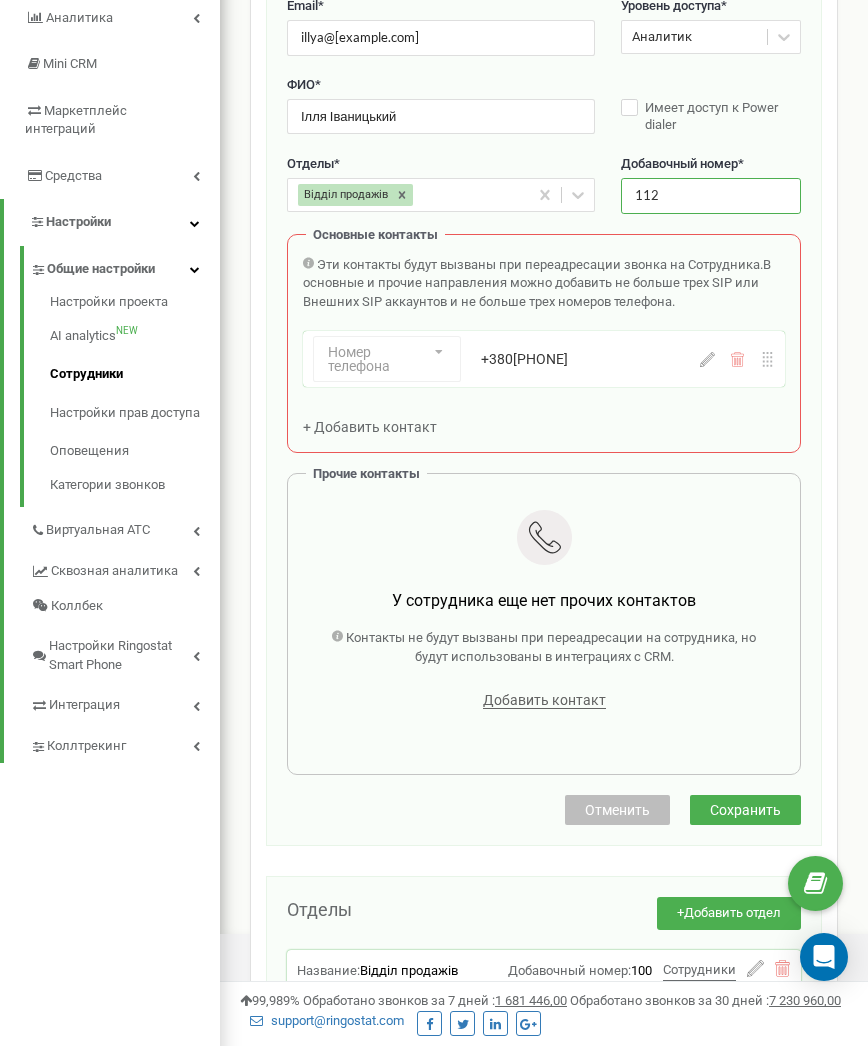 type on "112" 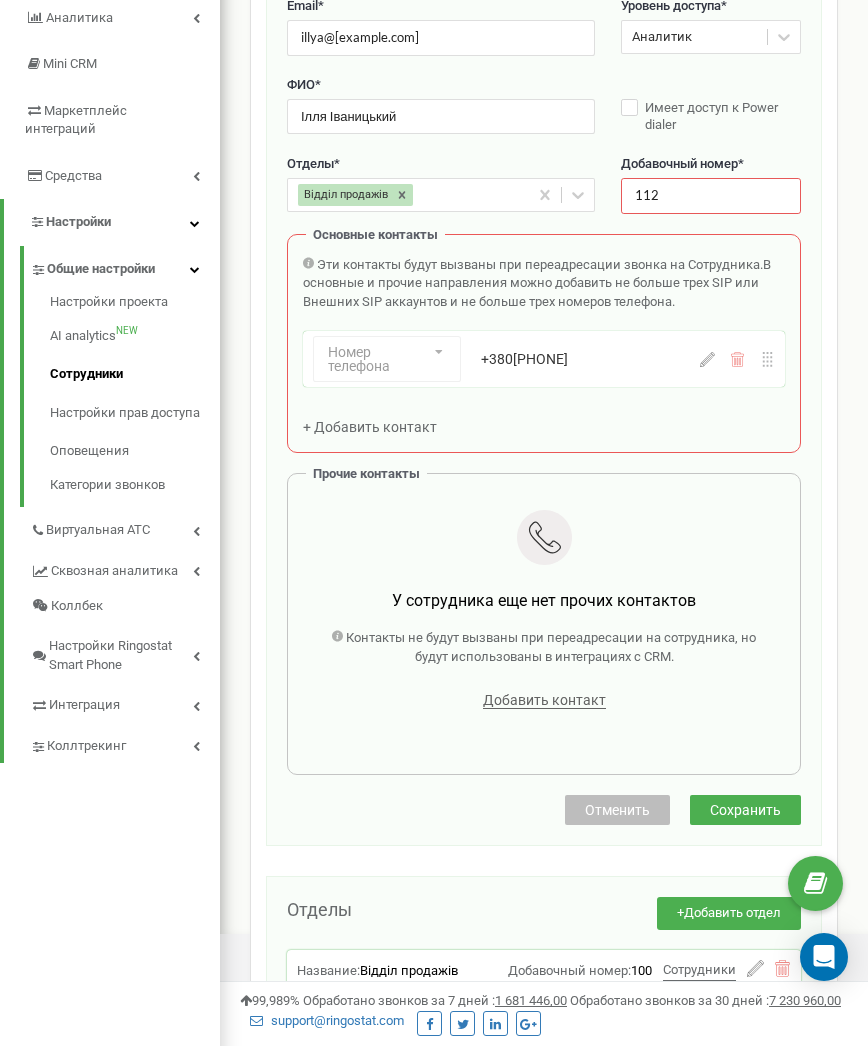 click on "Сохранить" at bounding box center (745, 810) 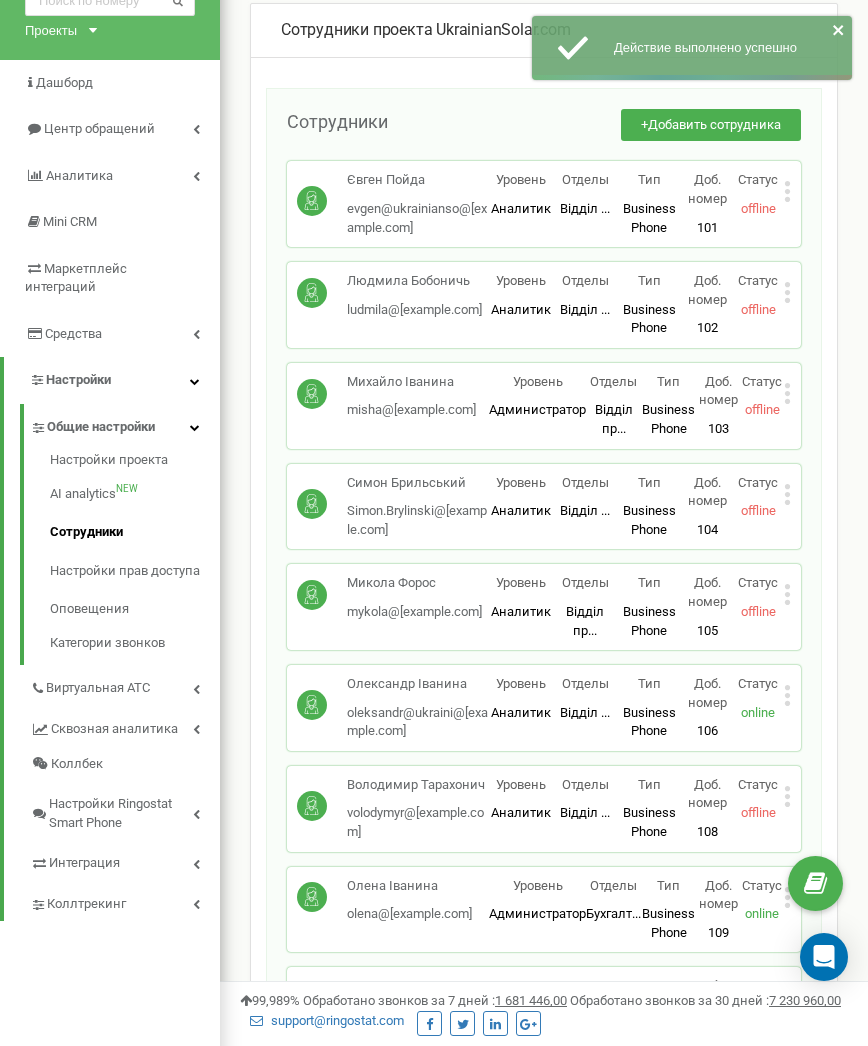 scroll, scrollTop: 107, scrollLeft: 0, axis: vertical 